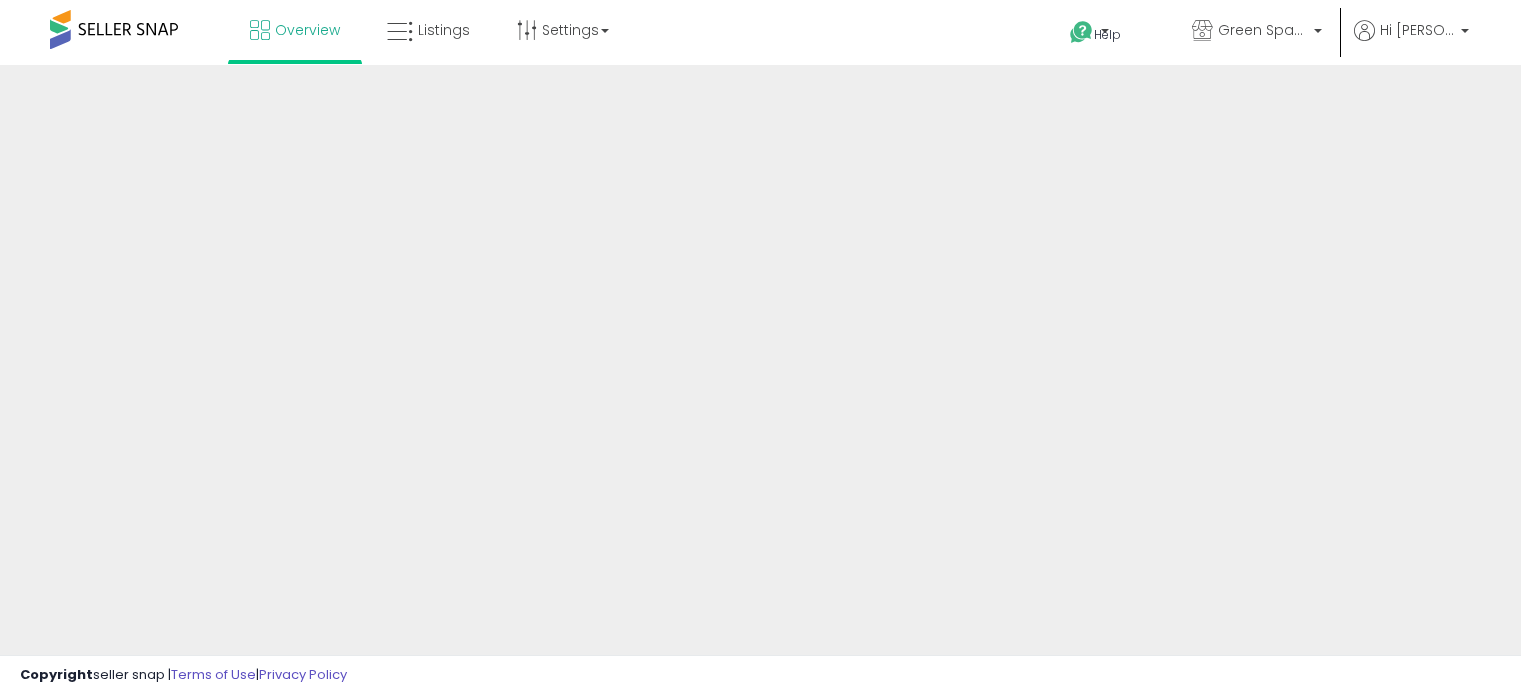 scroll, scrollTop: 0, scrollLeft: 0, axis: both 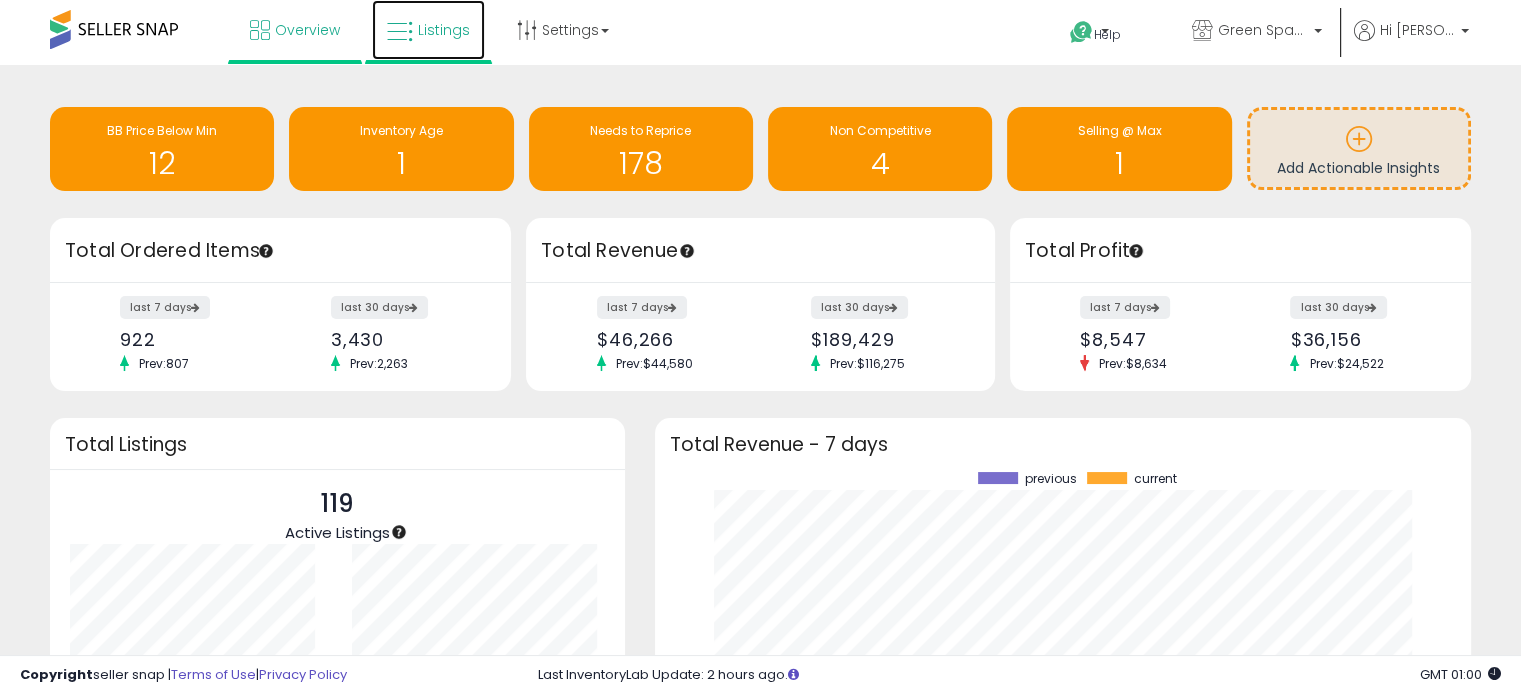click on "Listings" at bounding box center (428, 30) 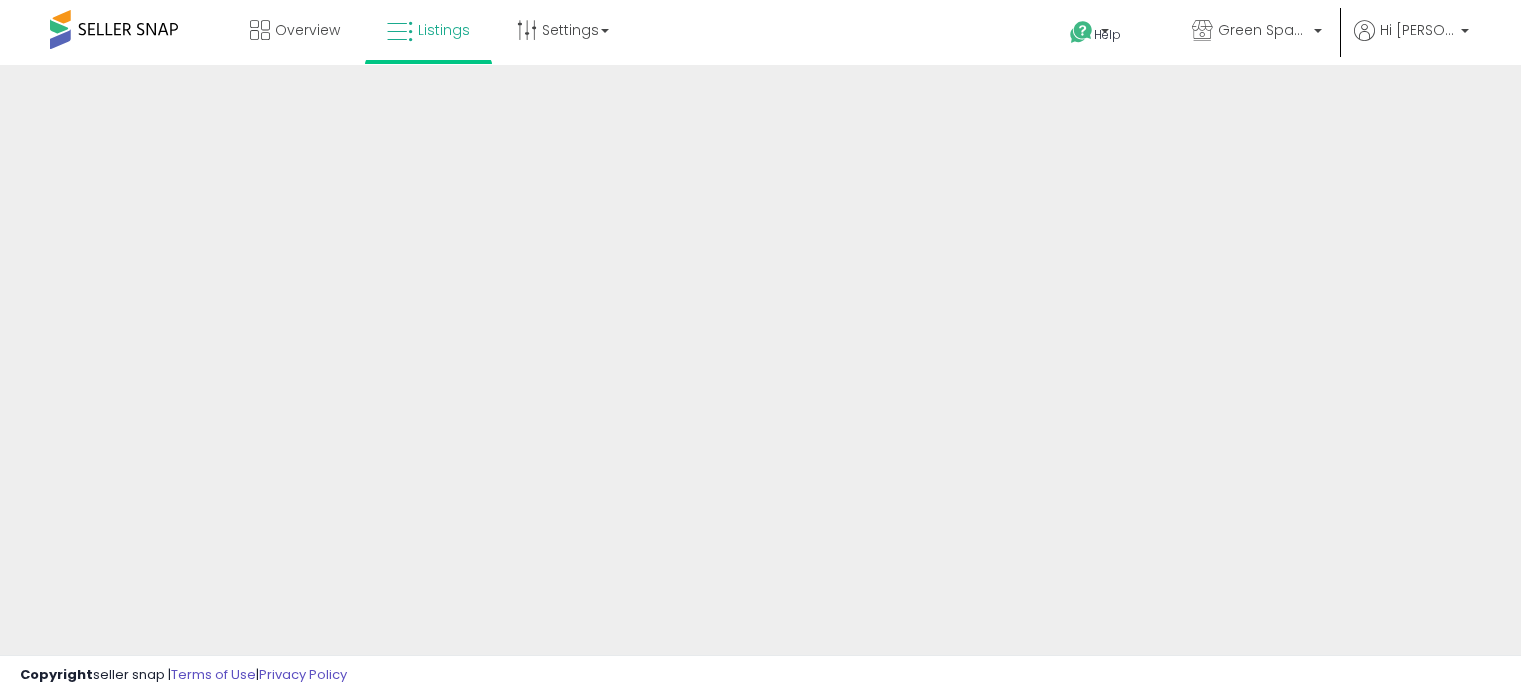 scroll, scrollTop: 0, scrollLeft: 0, axis: both 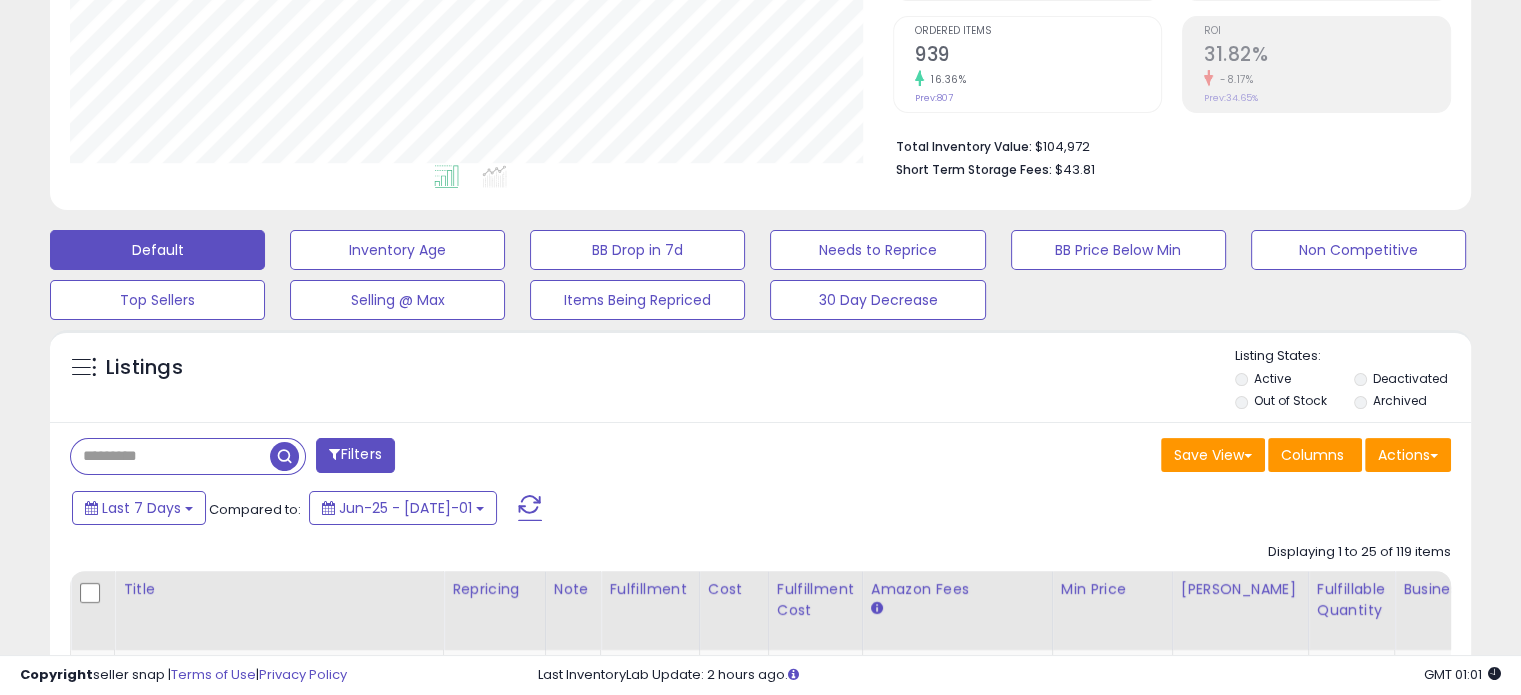 click at bounding box center (170, 456) 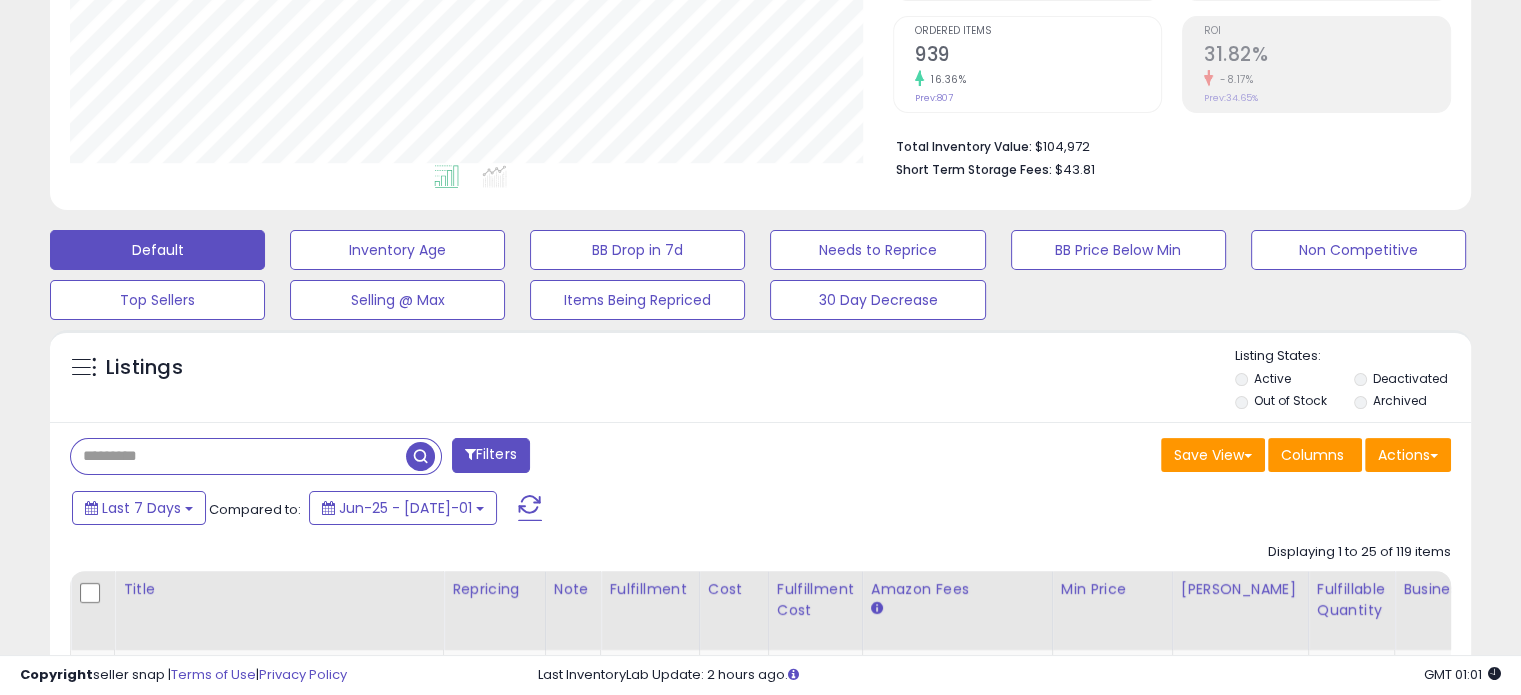 paste on "**********" 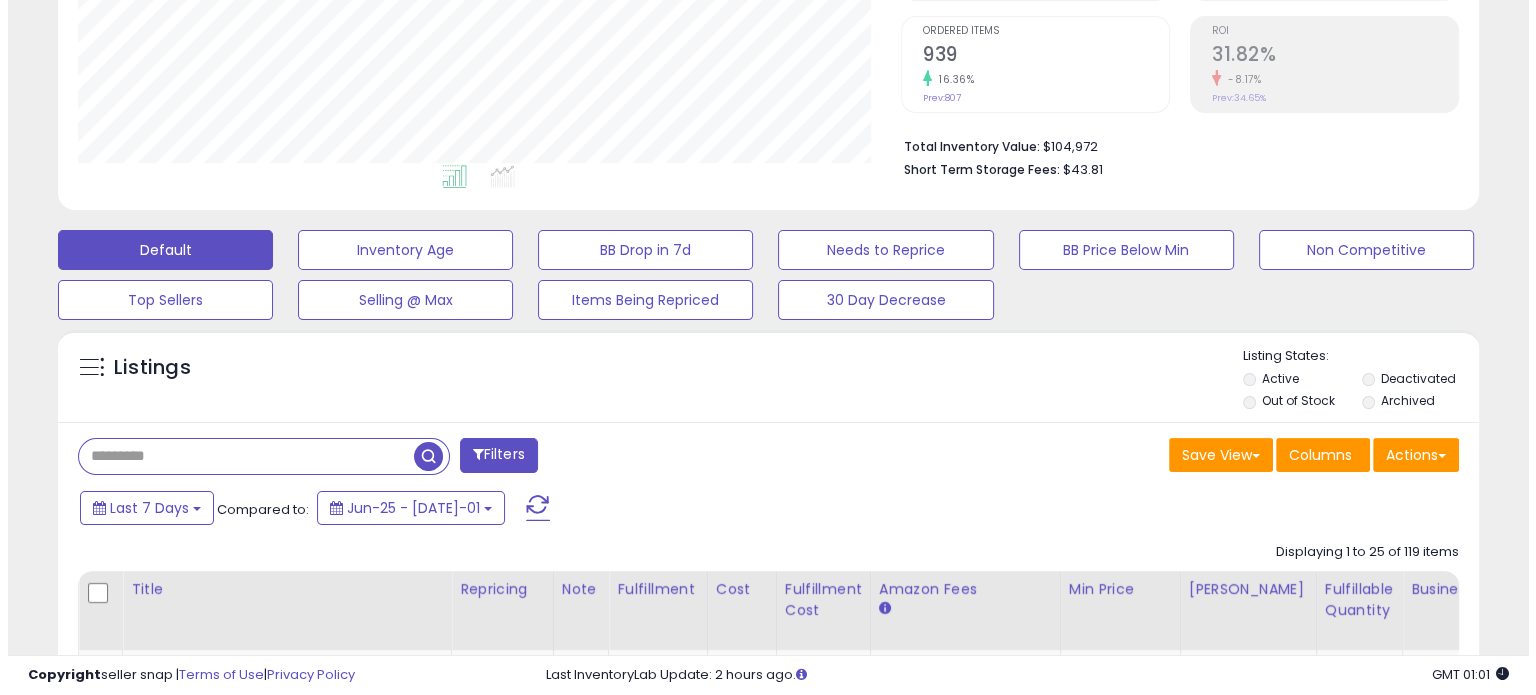 scroll, scrollTop: 409, scrollLeft: 822, axis: both 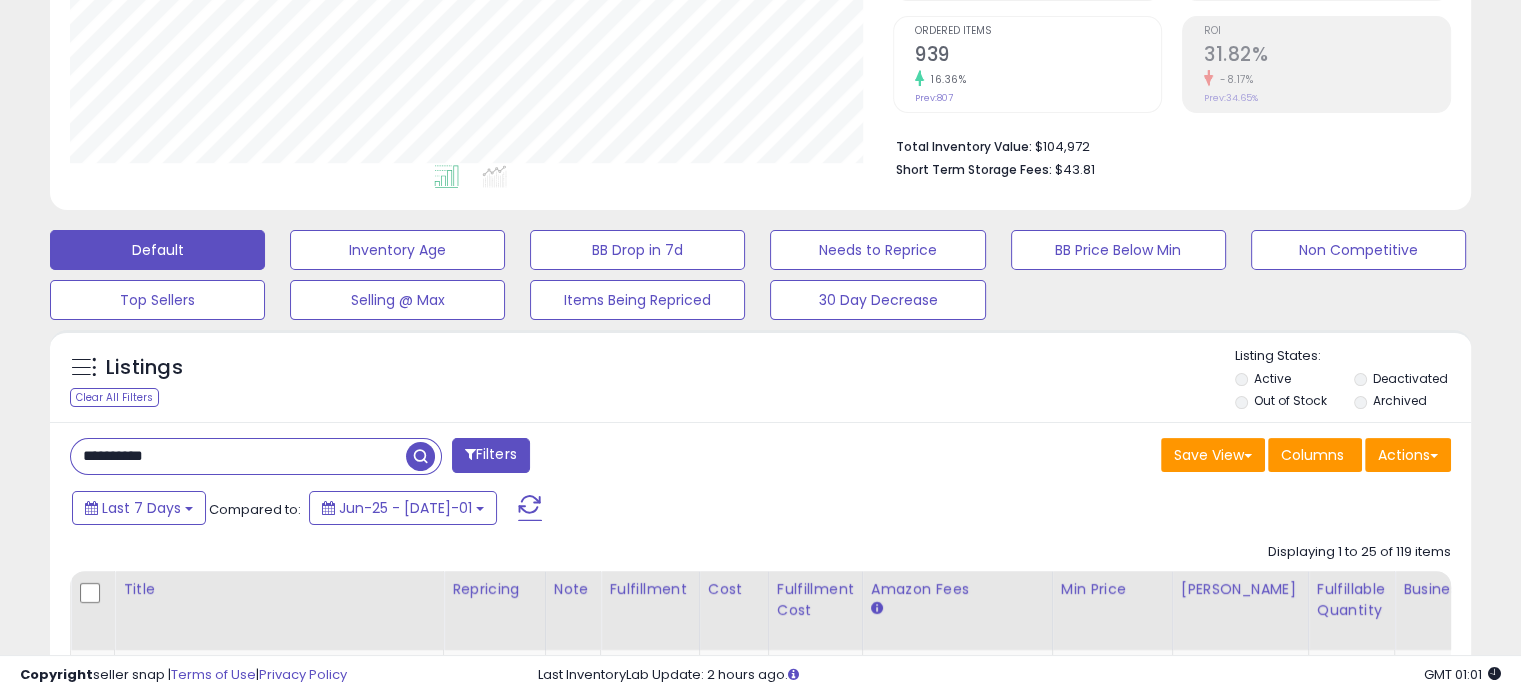 type on "**********" 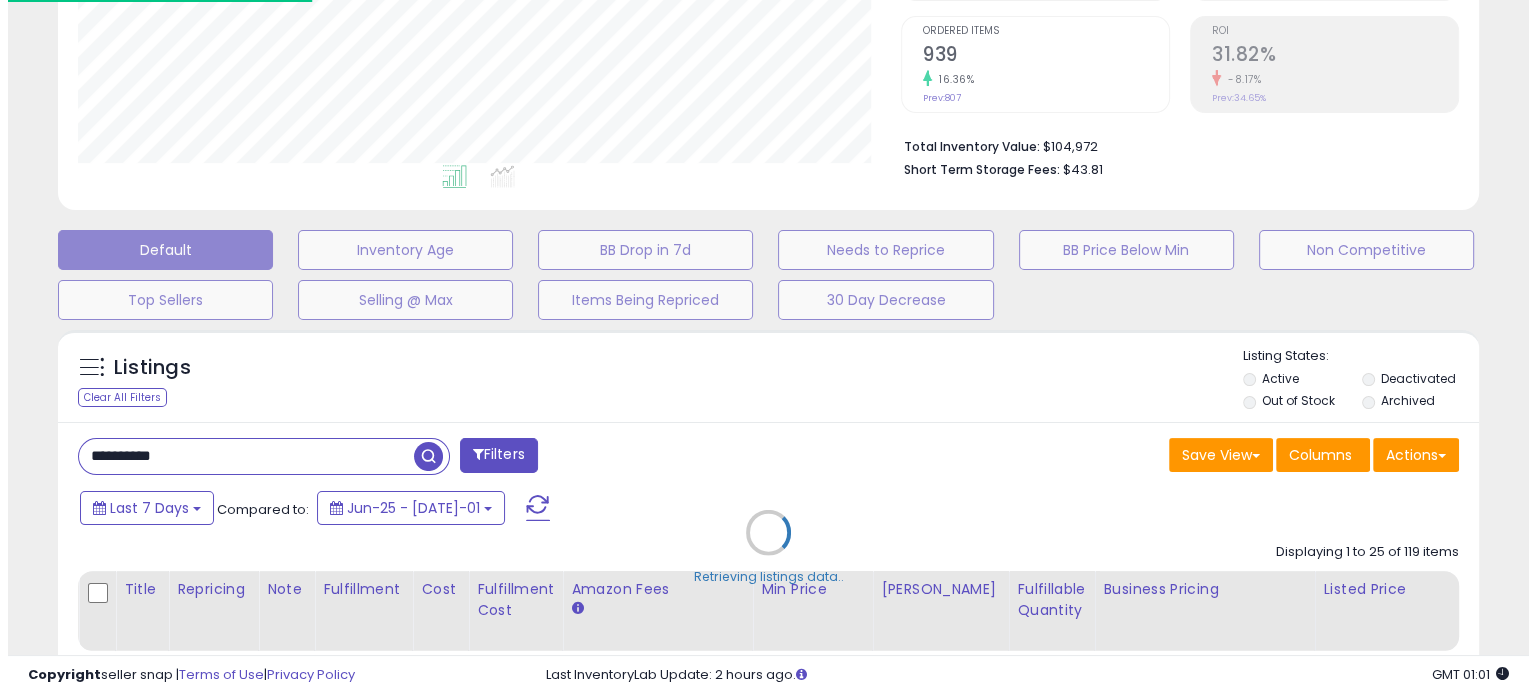 scroll, scrollTop: 999589, scrollLeft: 999168, axis: both 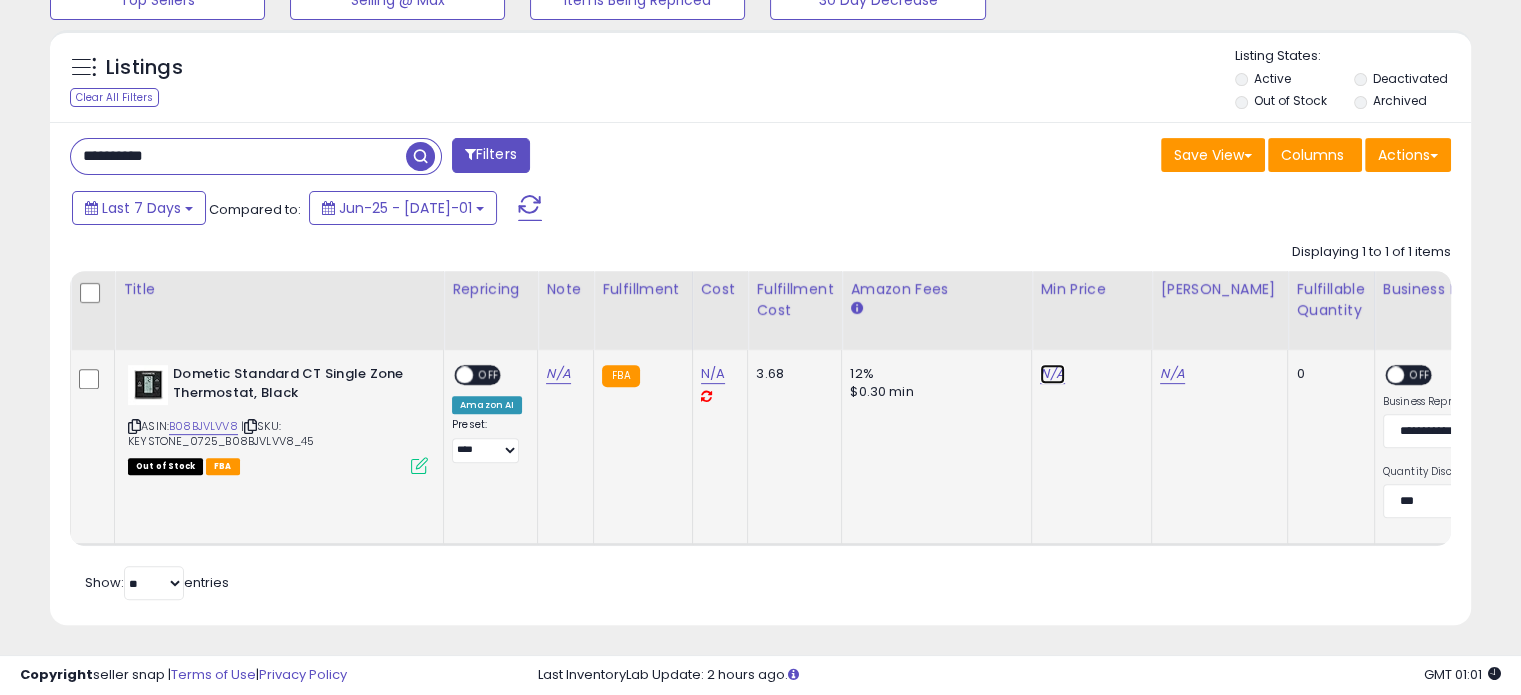 click on "N/A" at bounding box center [1052, 374] 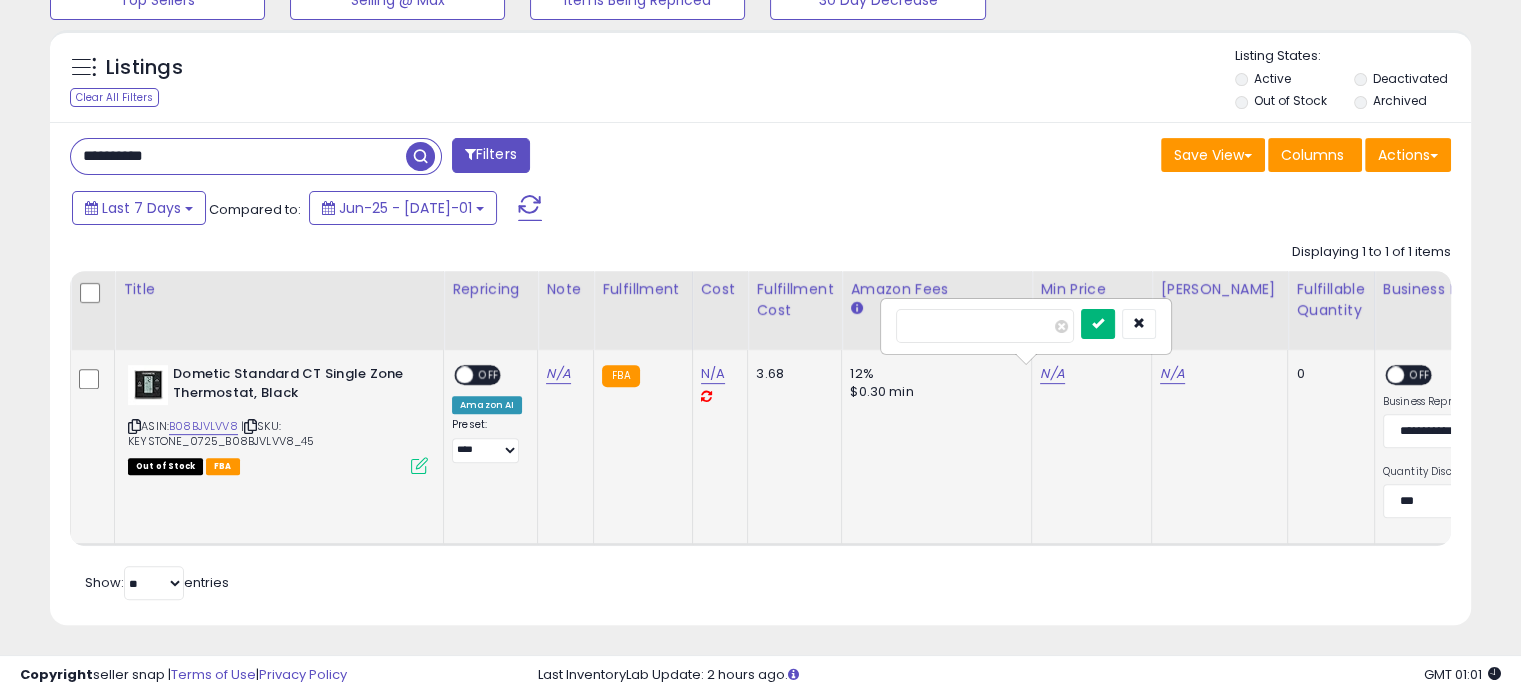 type on "**" 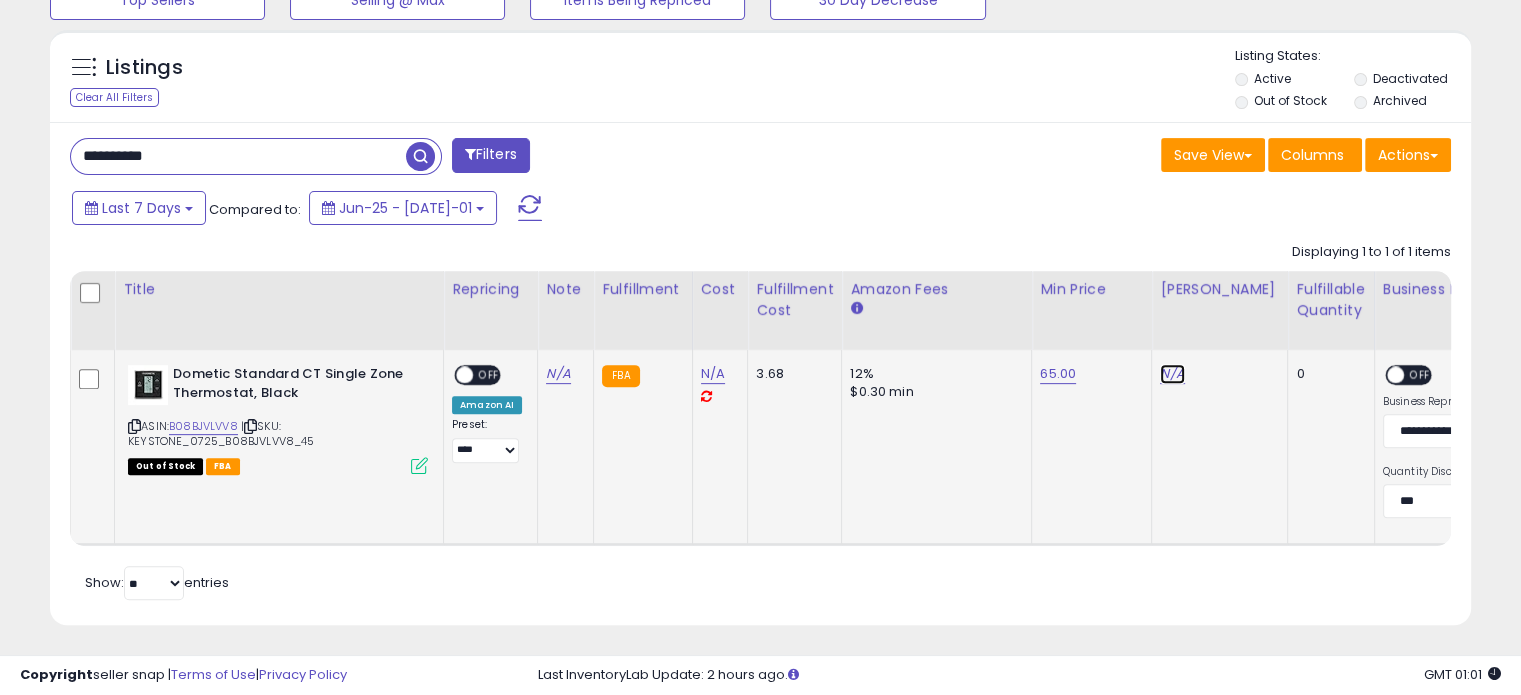 click on "N/A" at bounding box center (1172, 374) 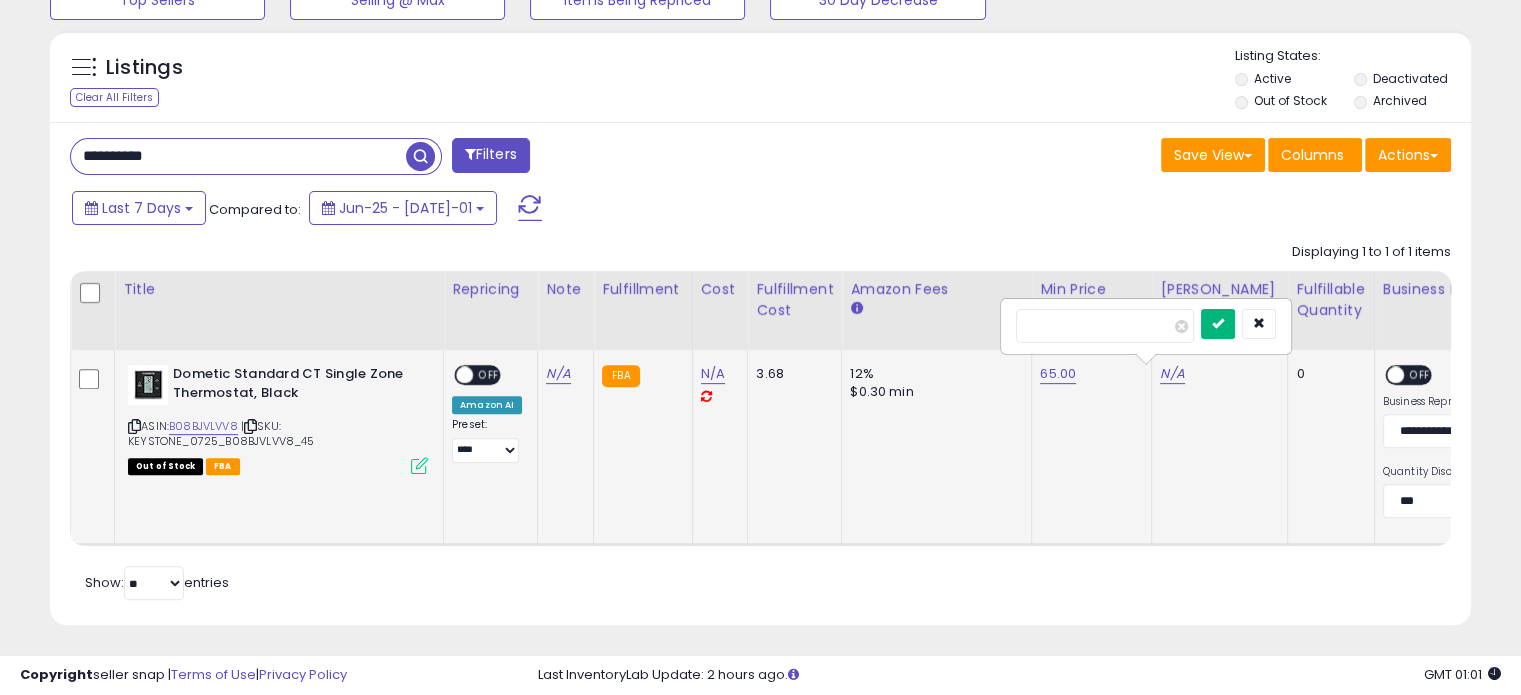 type on "**" 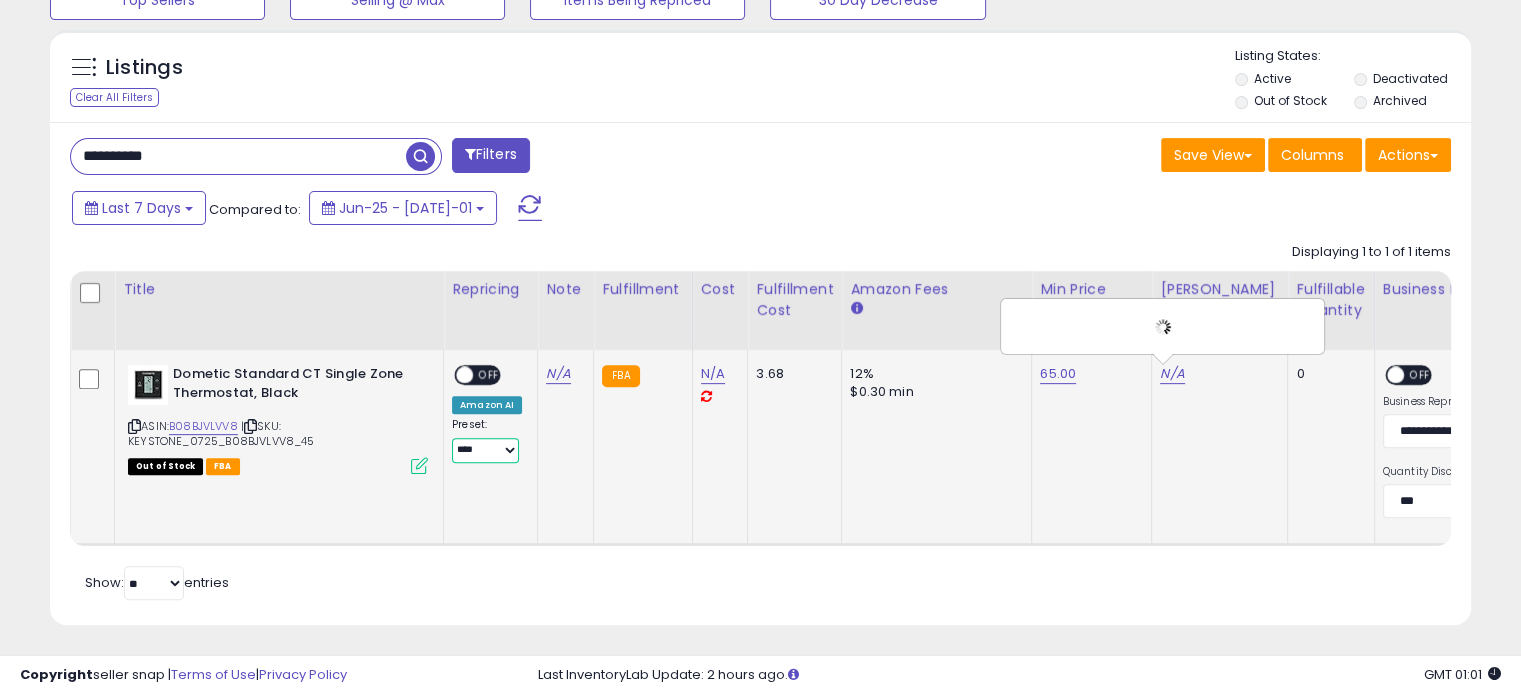 click on "**********" at bounding box center [485, 450] 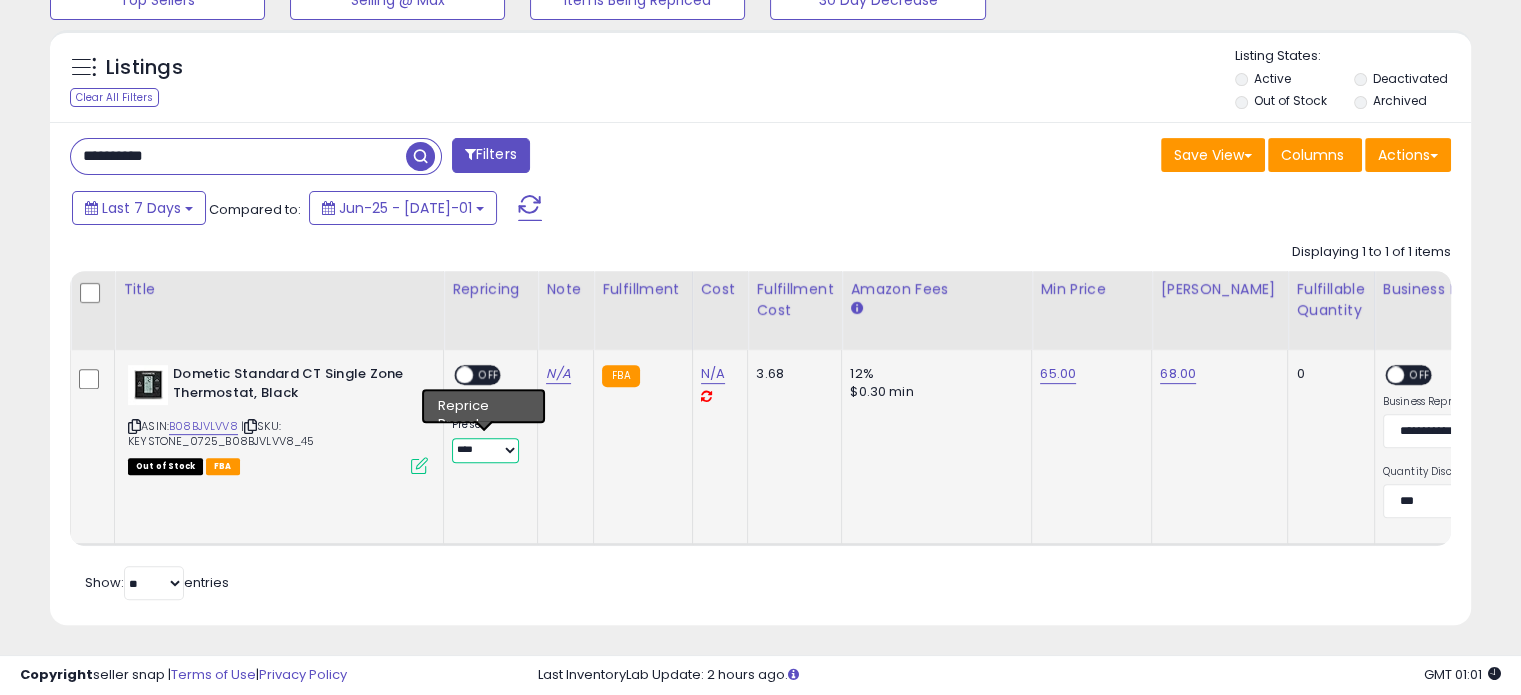 select on "********" 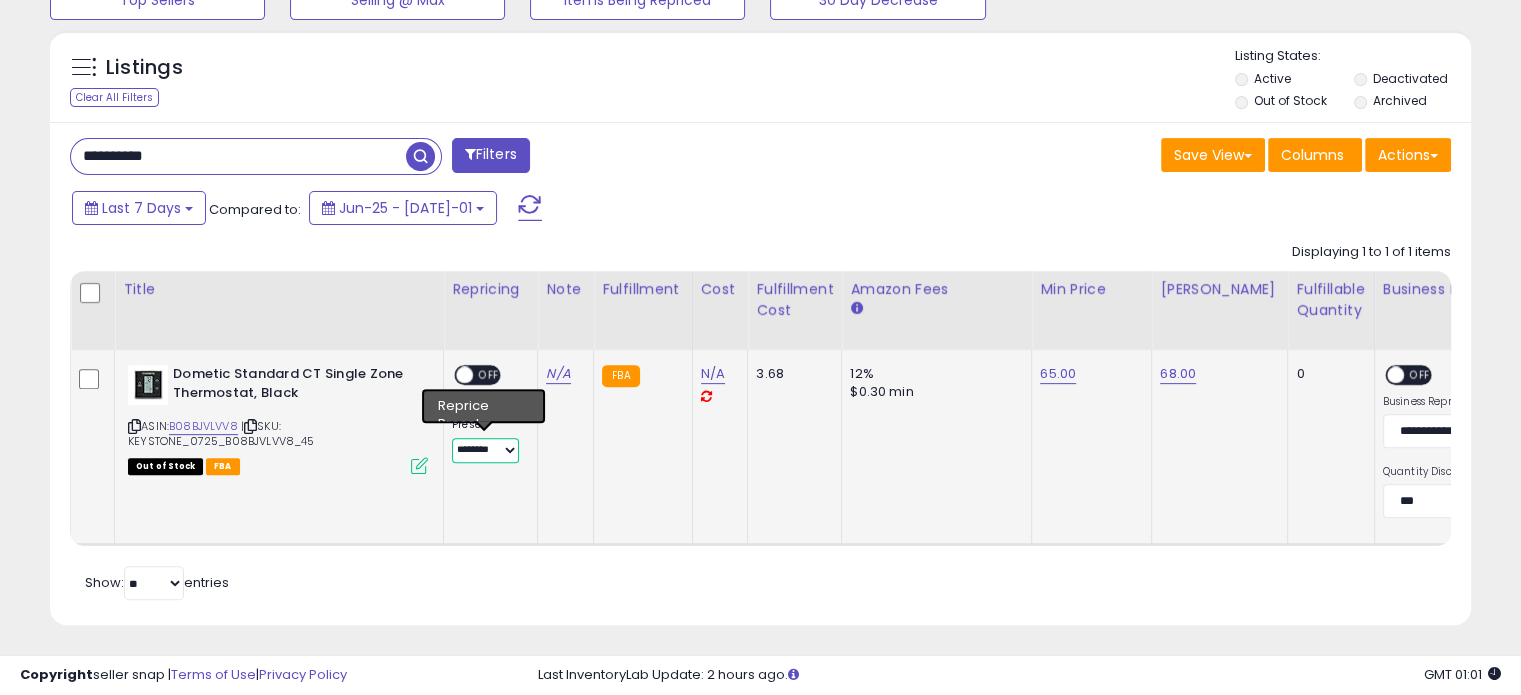 click on "**********" at bounding box center [485, 450] 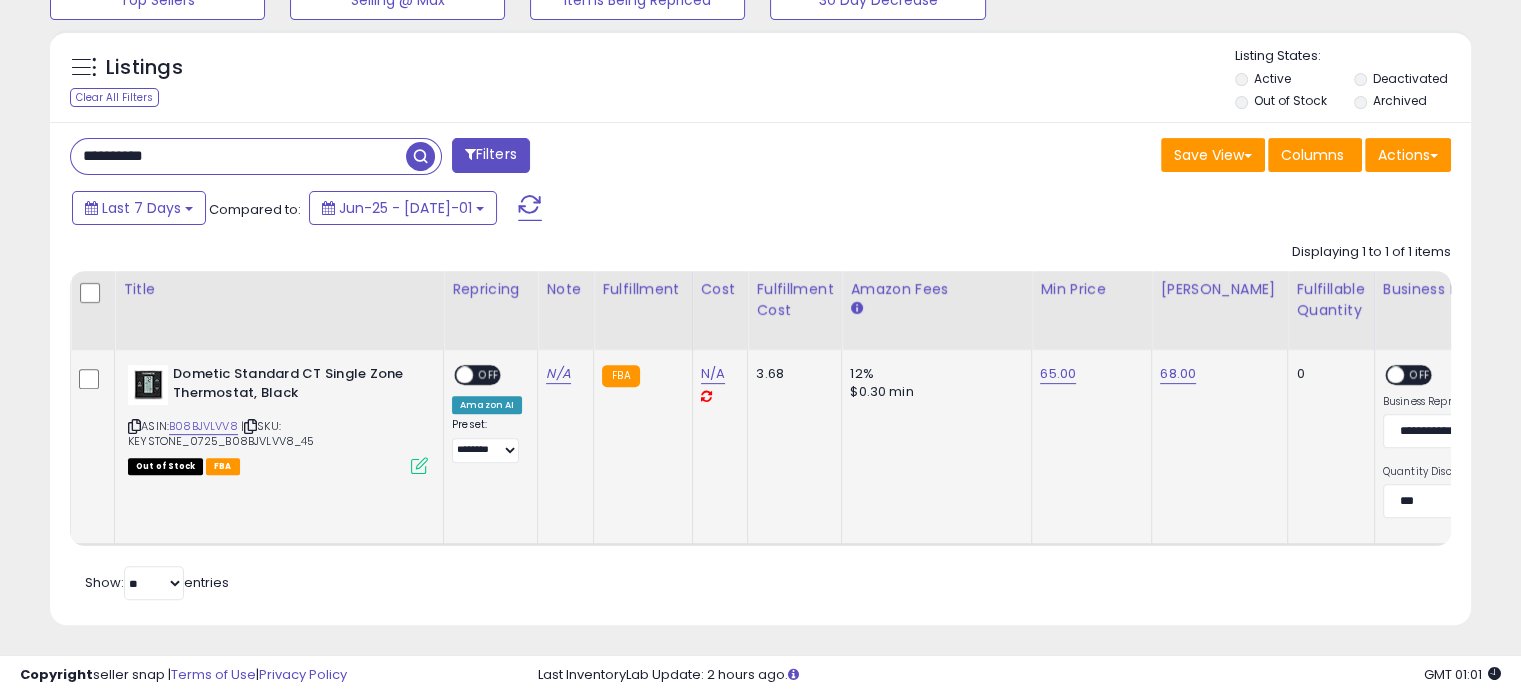 click on "OFF" at bounding box center [489, 375] 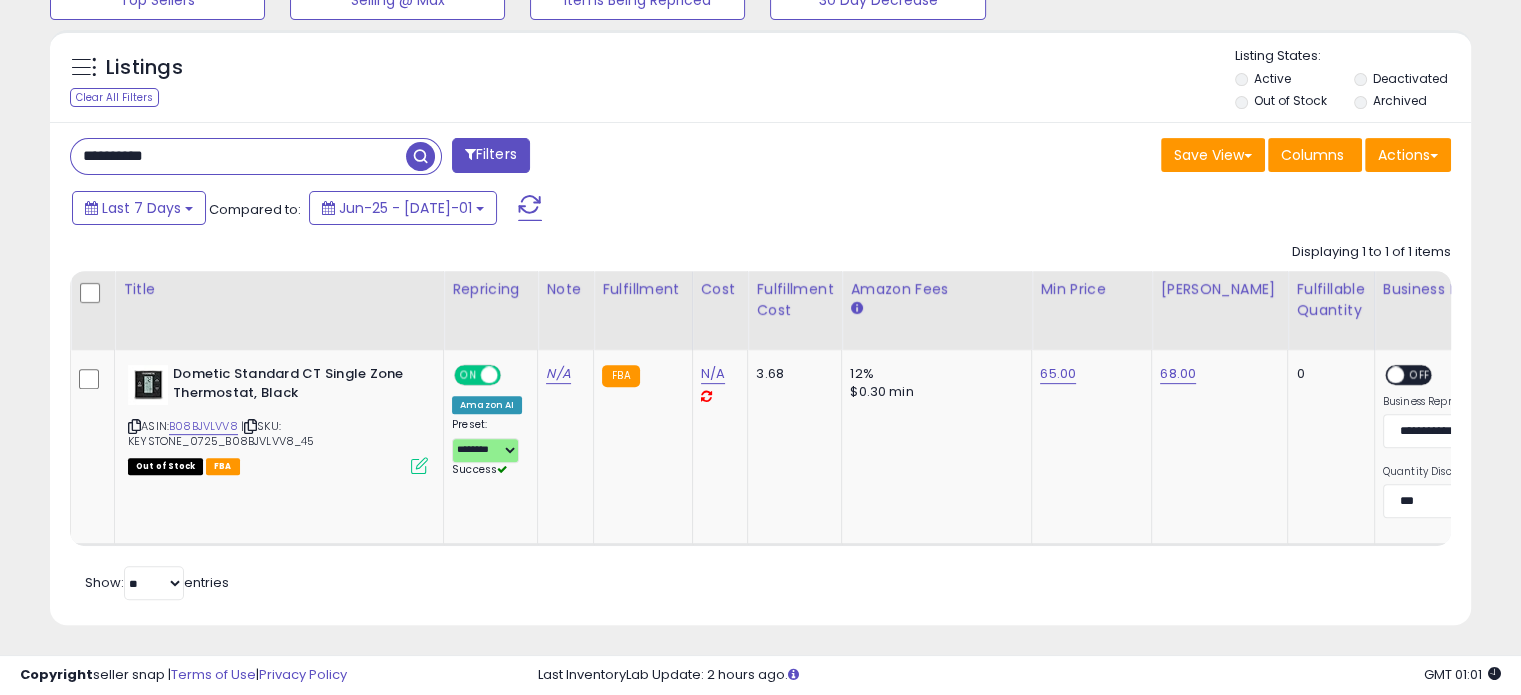click on "Displaying 1 to 1 of 1 items
Title
Repricing" 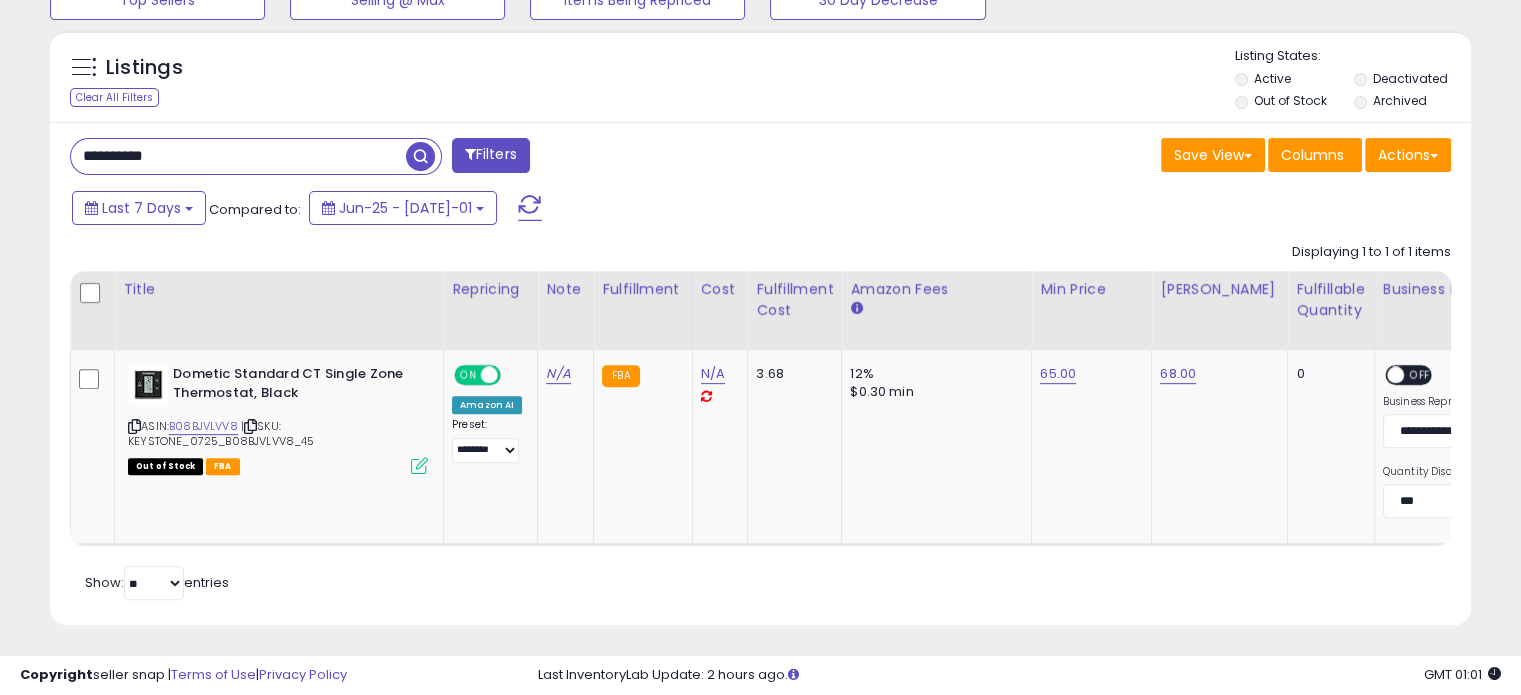 drag, startPoint x: 193, startPoint y: 152, endPoint x: 0, endPoint y: 143, distance: 193.20973 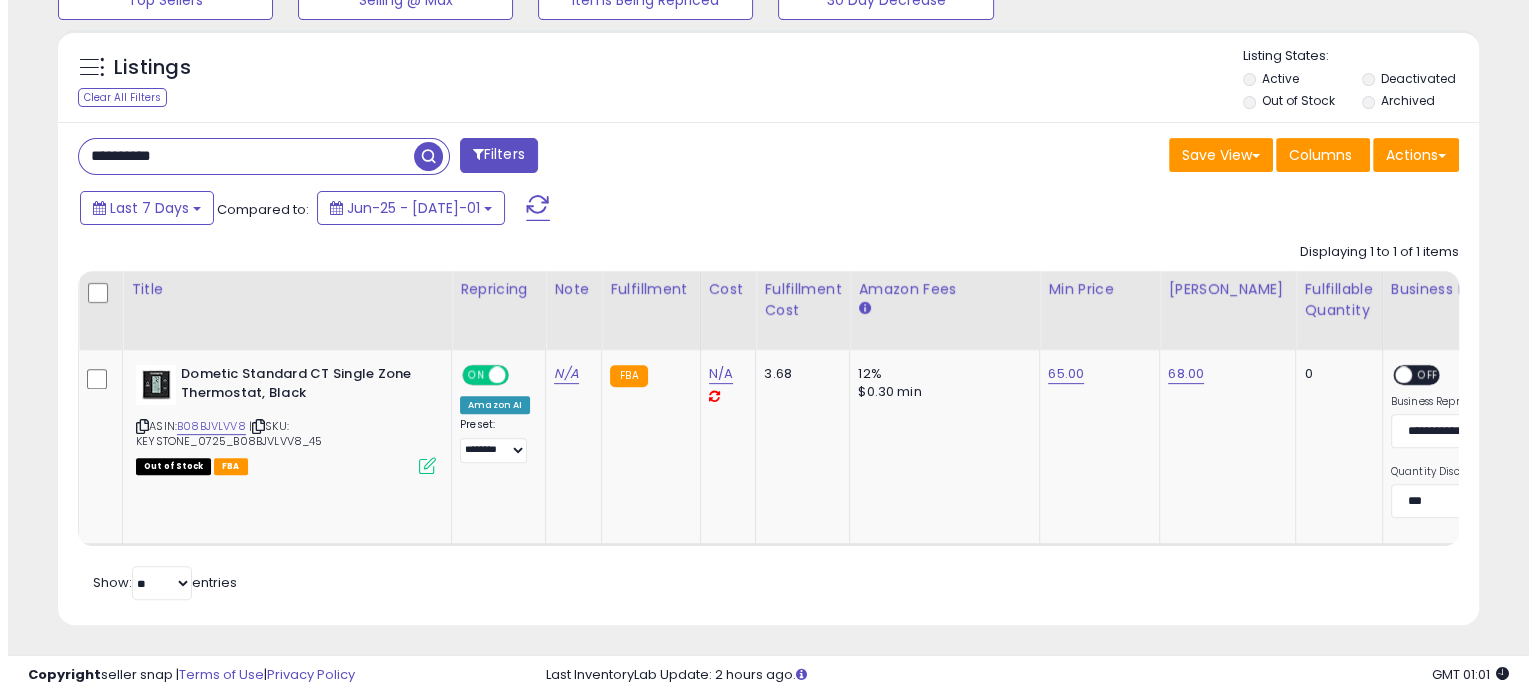 scroll, scrollTop: 524, scrollLeft: 0, axis: vertical 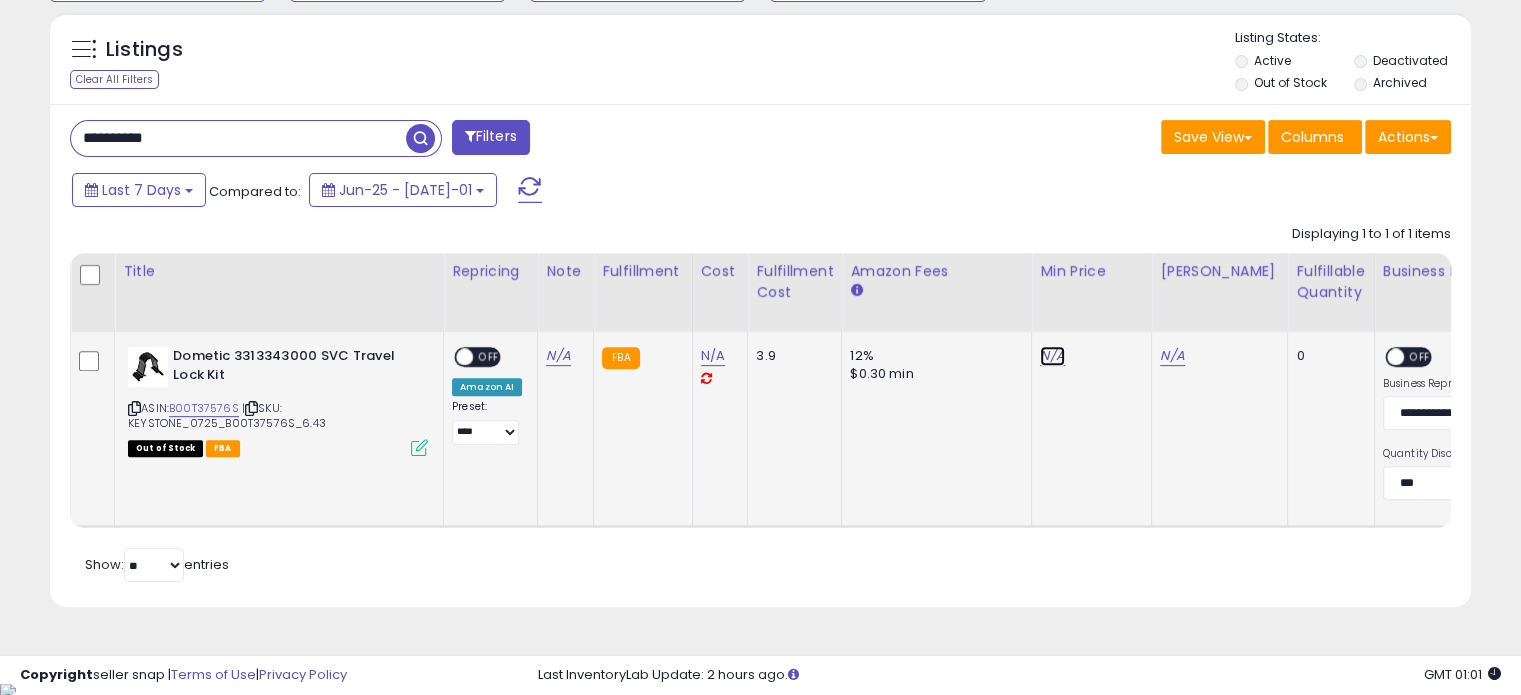 click on "N/A" at bounding box center (1052, 356) 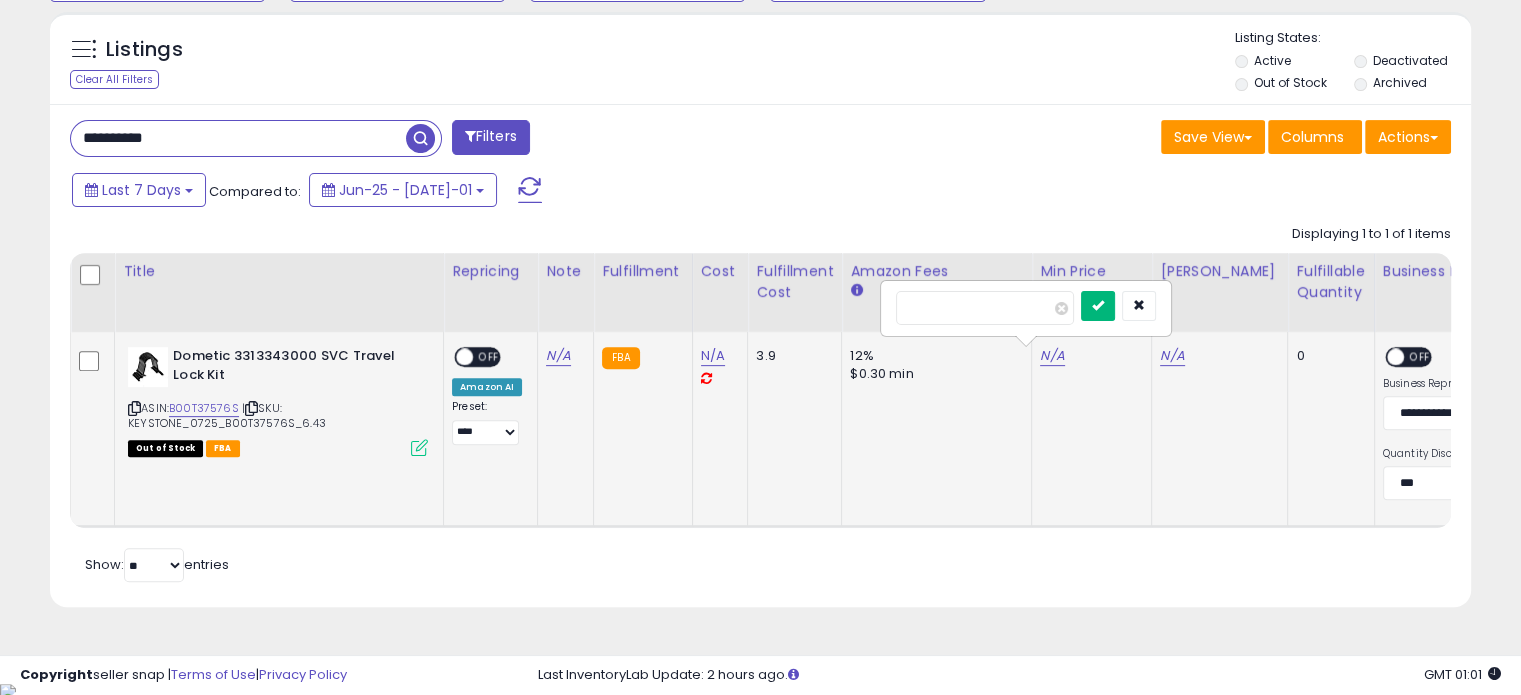 type on "*****" 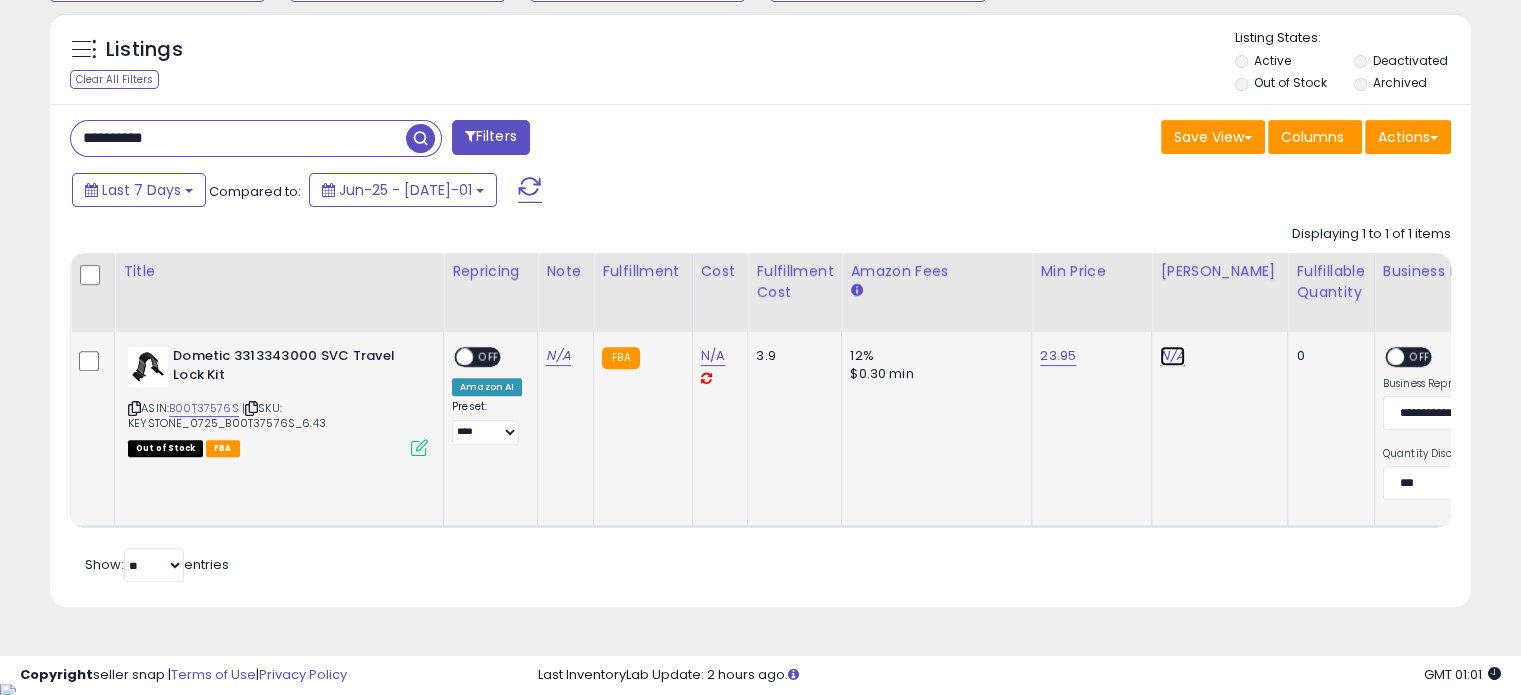 click on "N/A" at bounding box center [1172, 356] 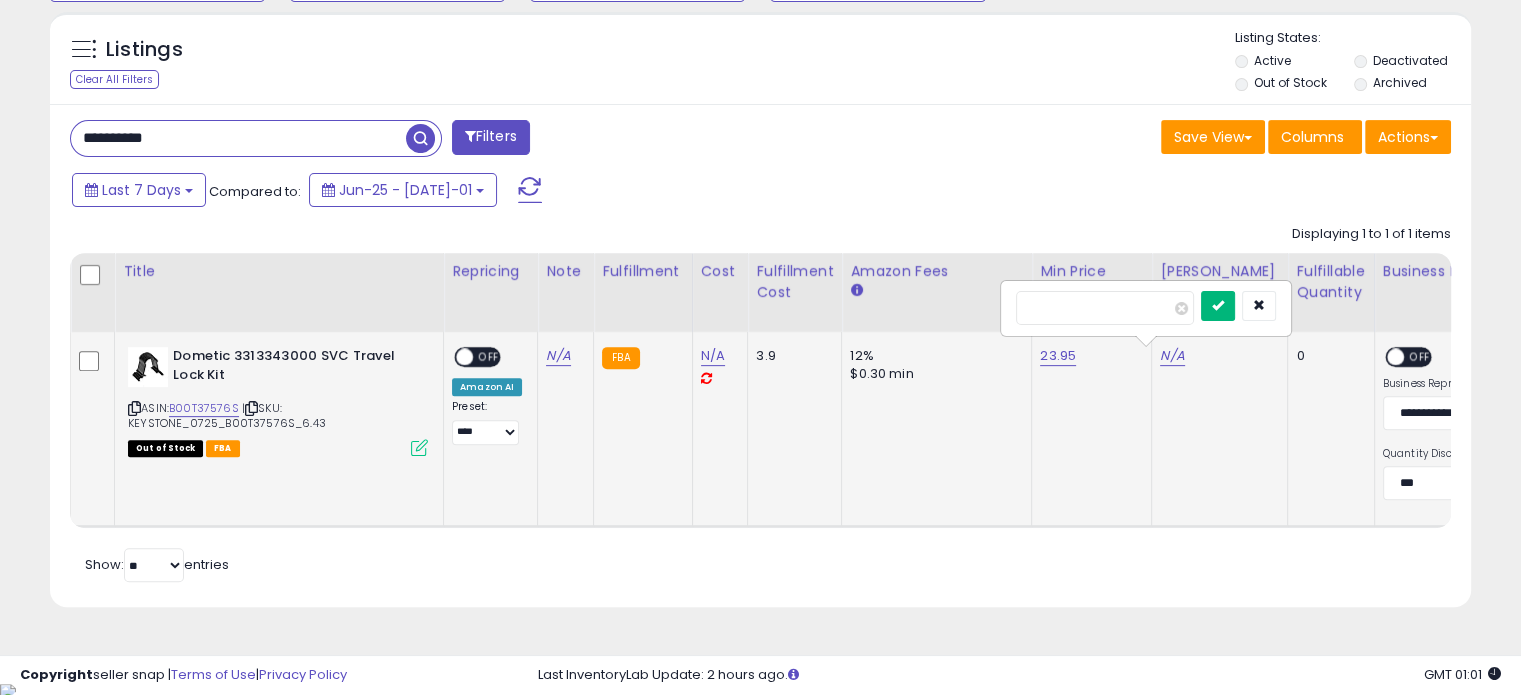 type on "*****" 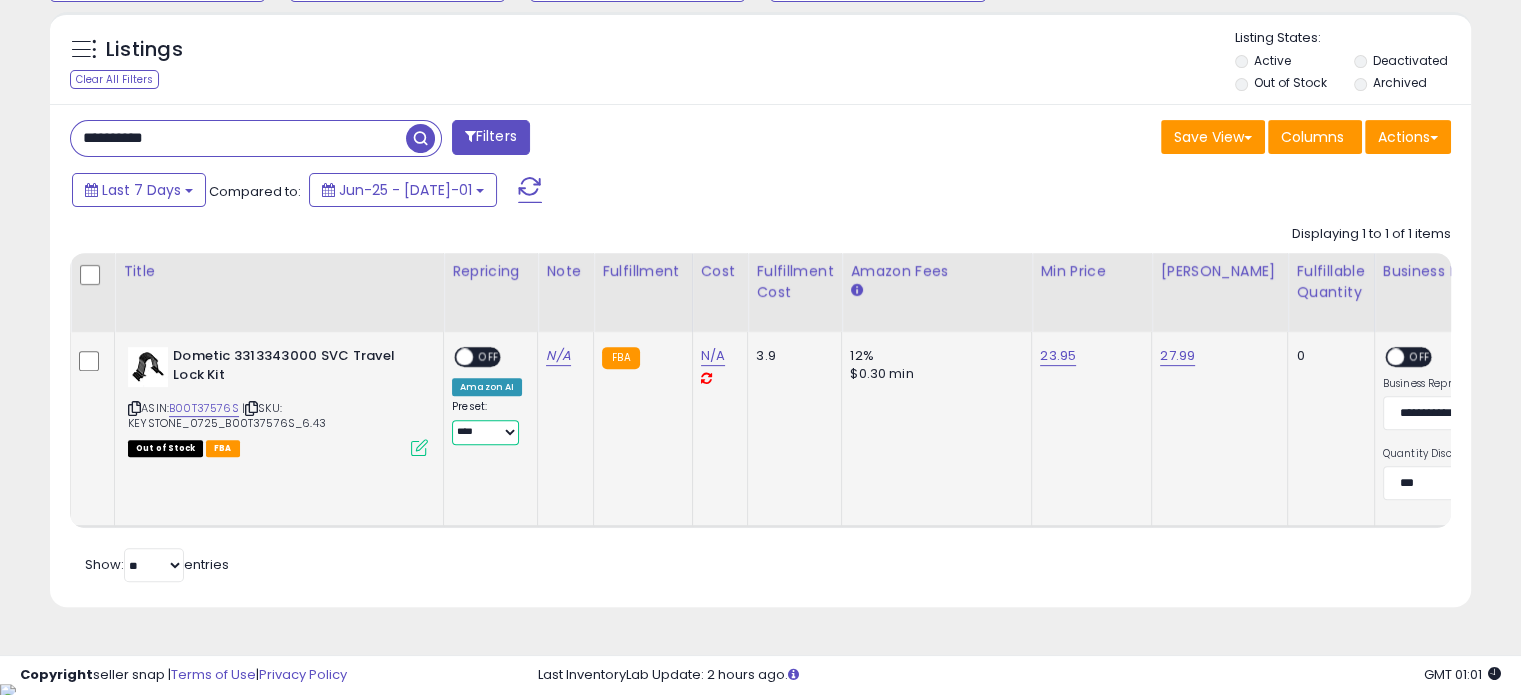 click on "**********" at bounding box center [485, 432] 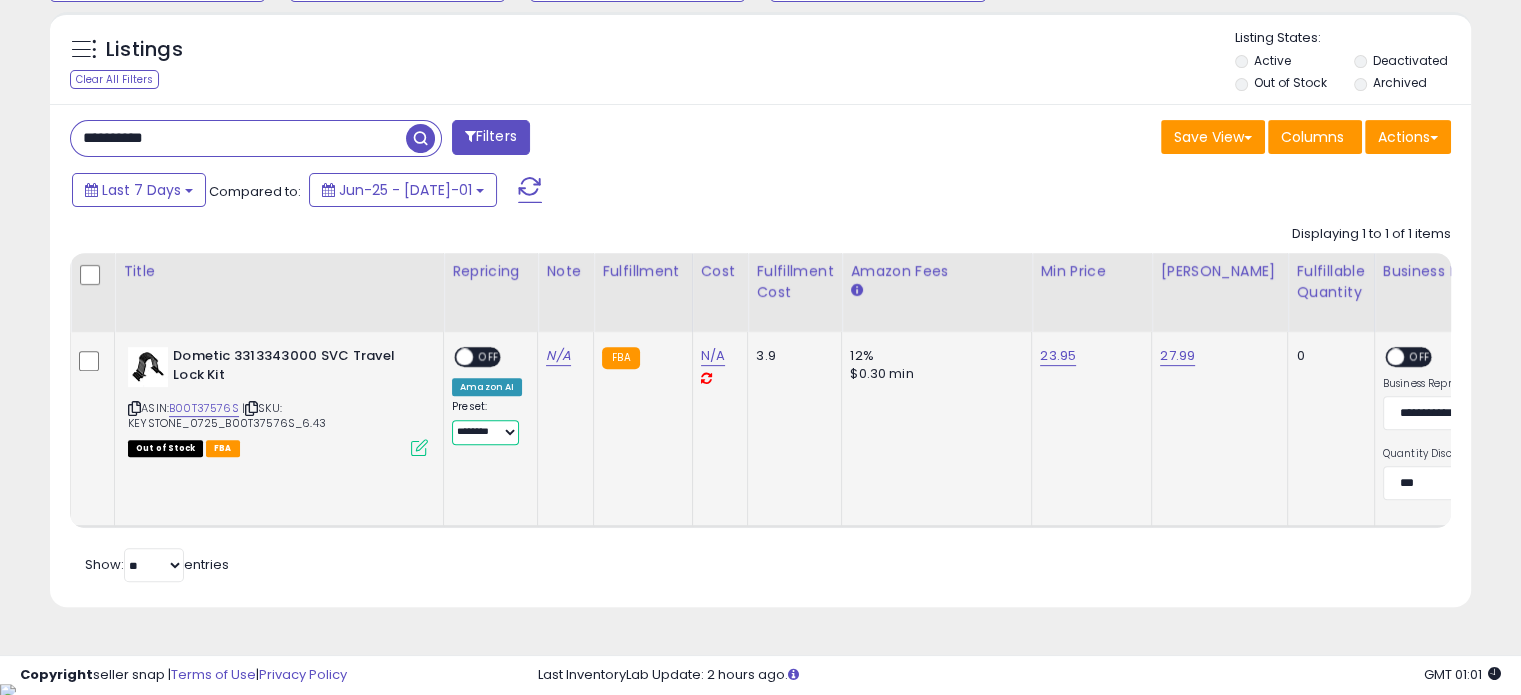click on "**********" at bounding box center [485, 432] 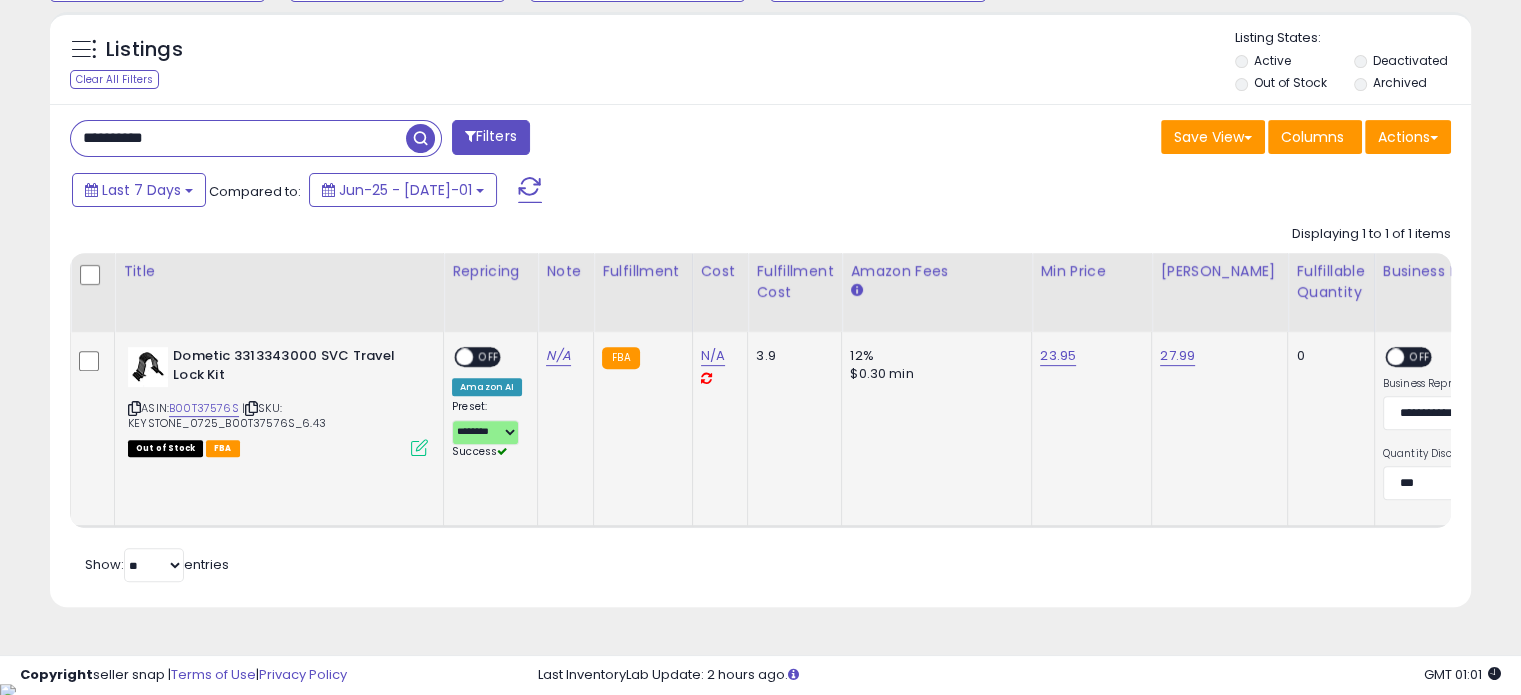 click on "OFF" at bounding box center (489, 357) 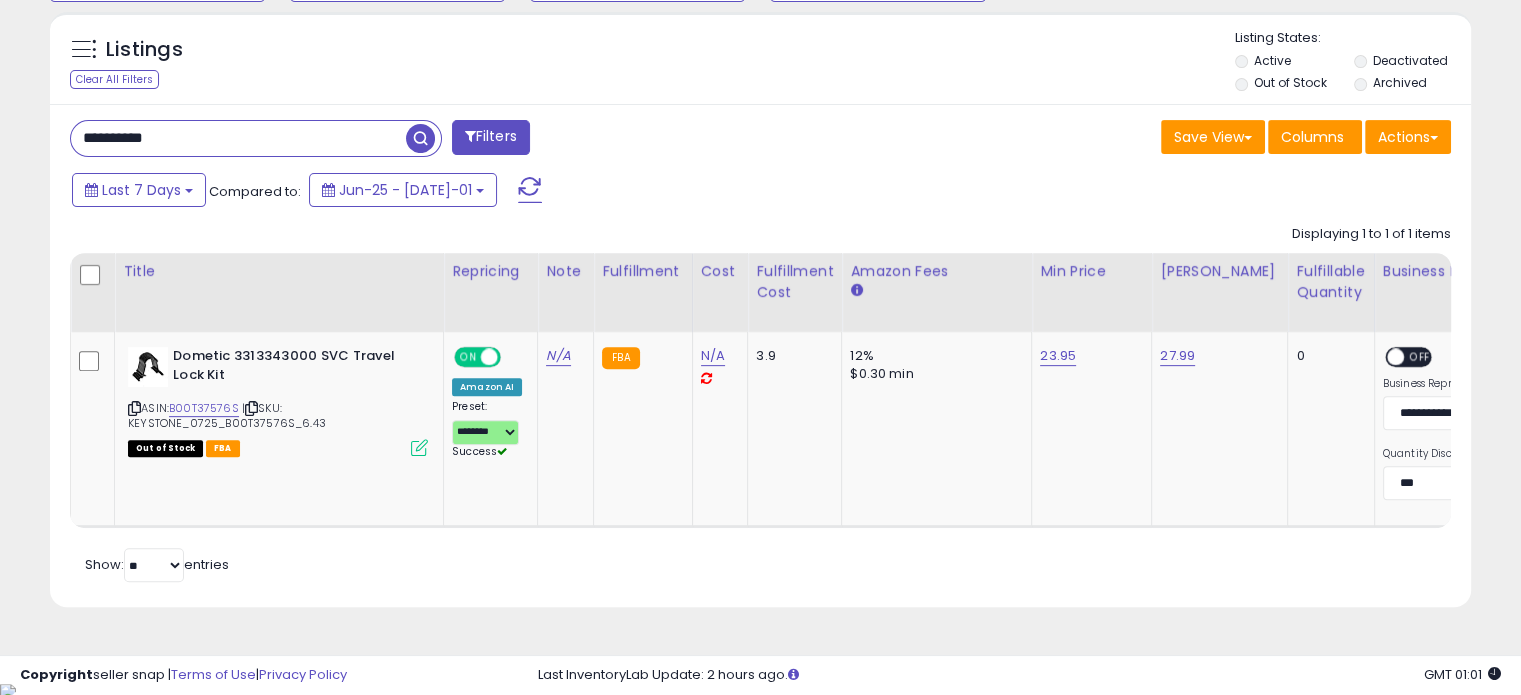 click on "Last 7 Days
Compared to:
Jun-25 - Jul-01" at bounding box center (585, 192) 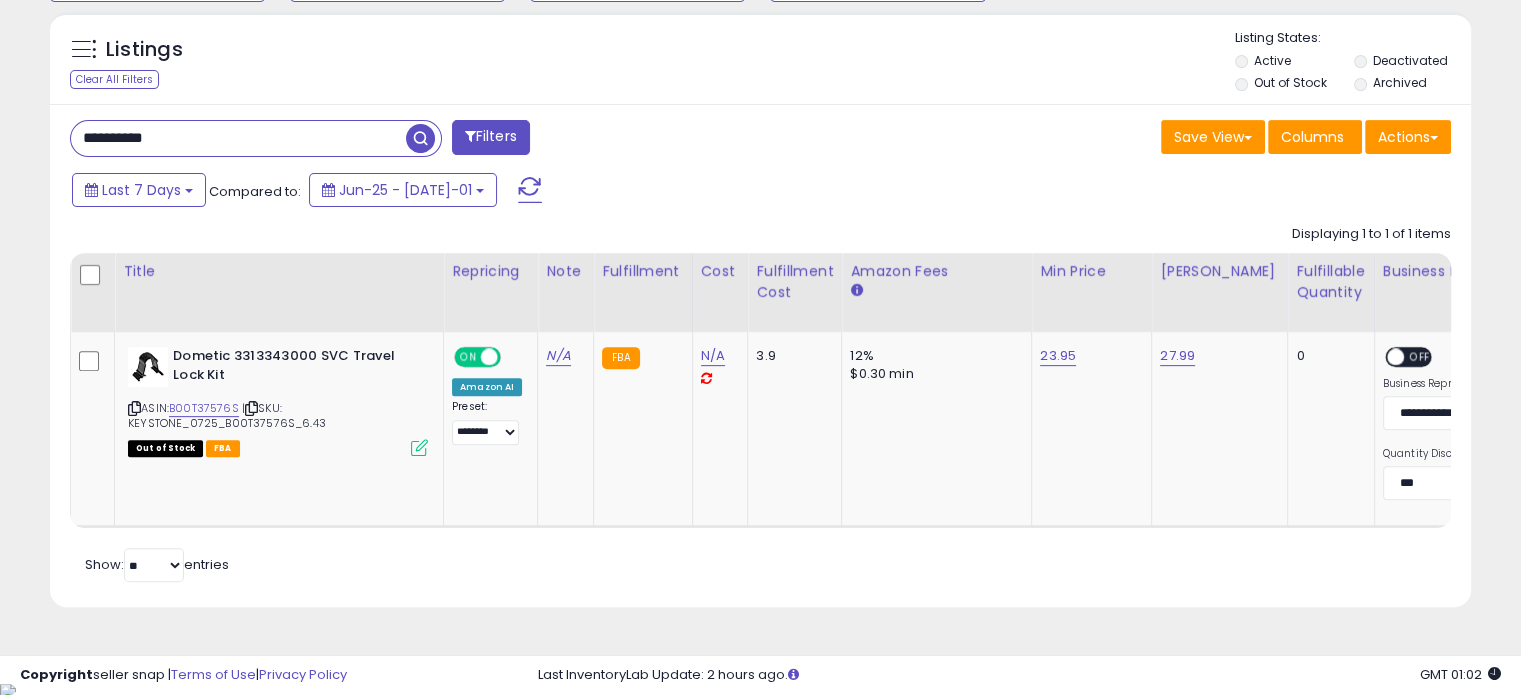 click on "**********" at bounding box center (238, 138) 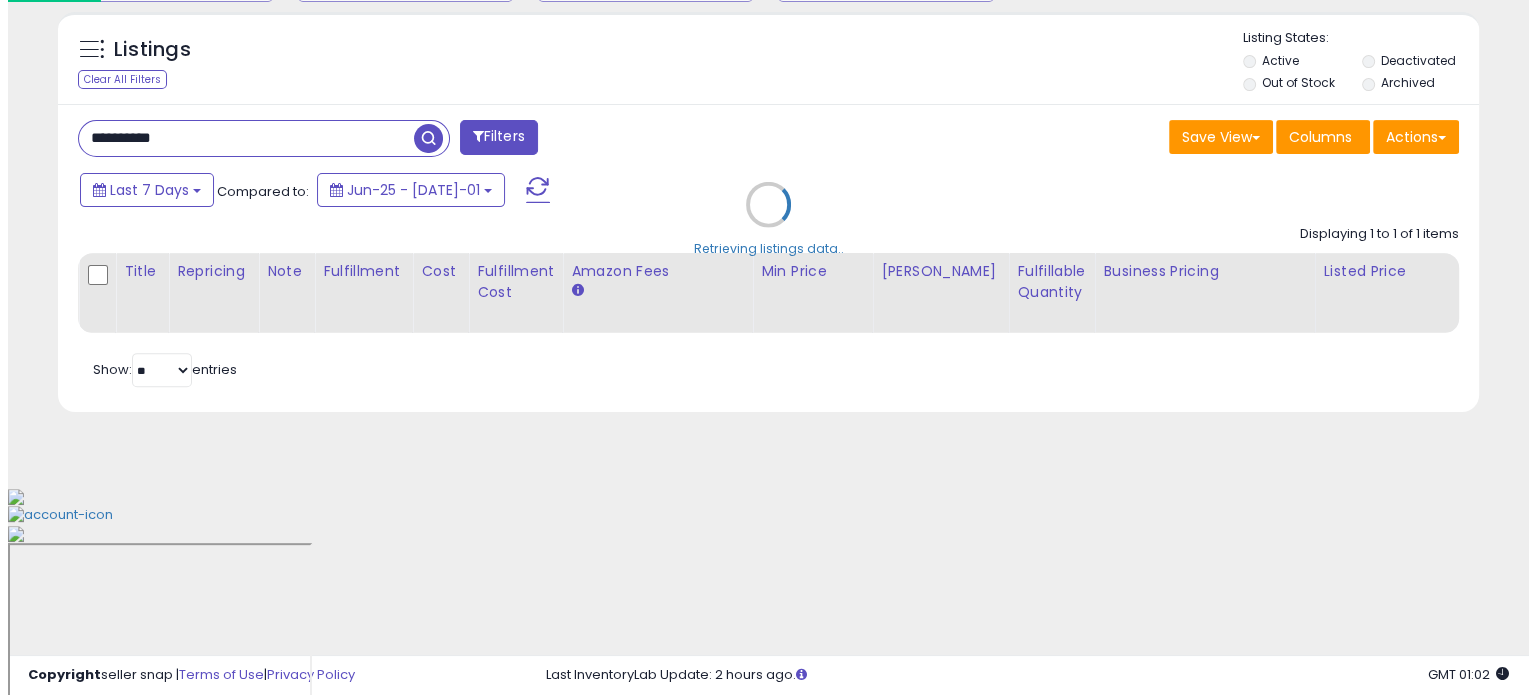 scroll, scrollTop: 524, scrollLeft: 0, axis: vertical 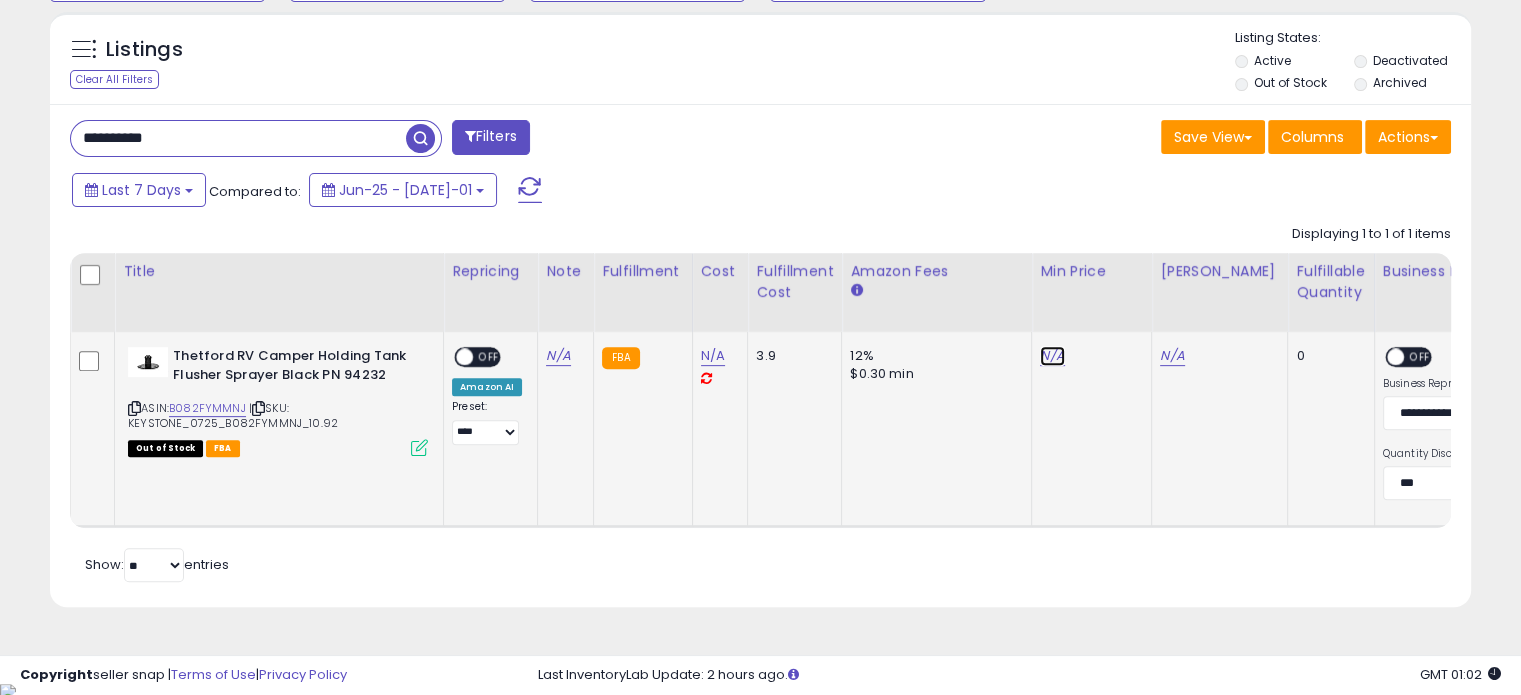 click on "N/A" at bounding box center (1052, 356) 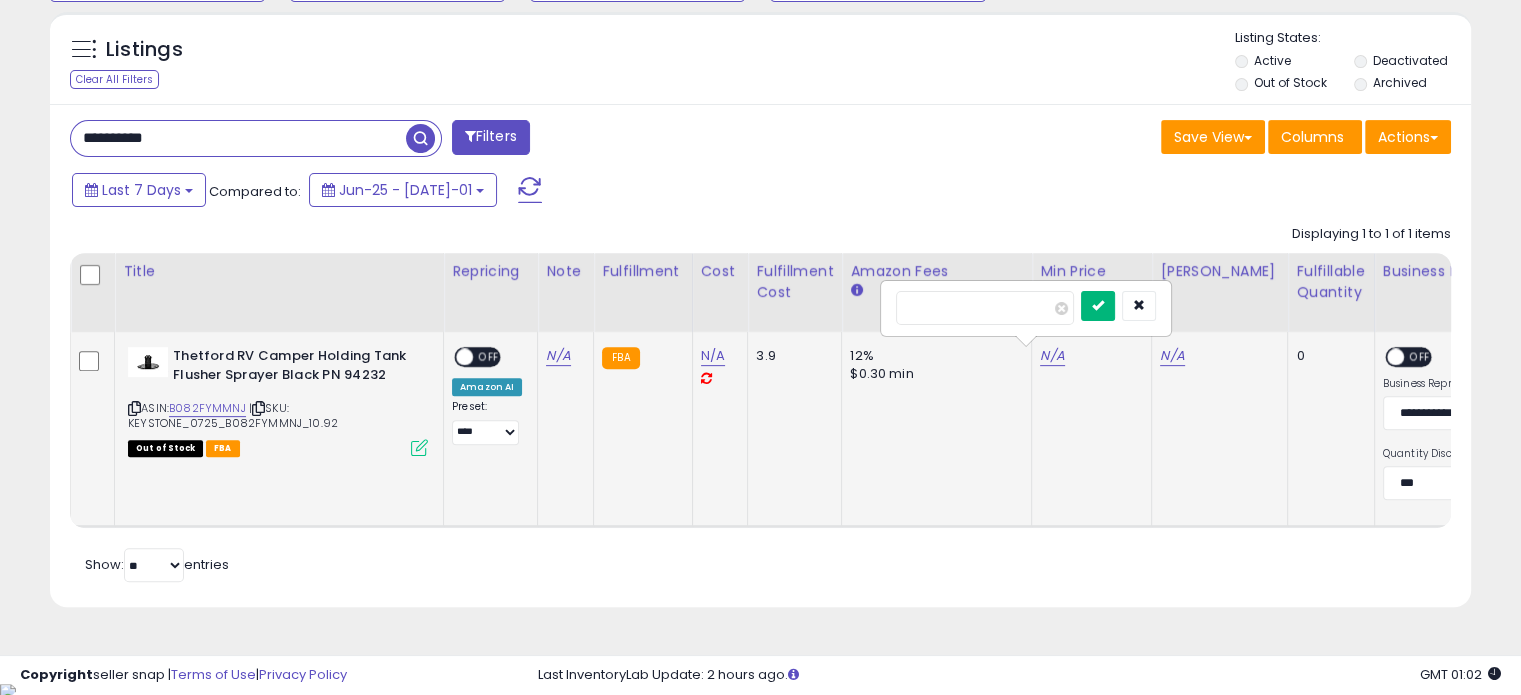 type on "*****" 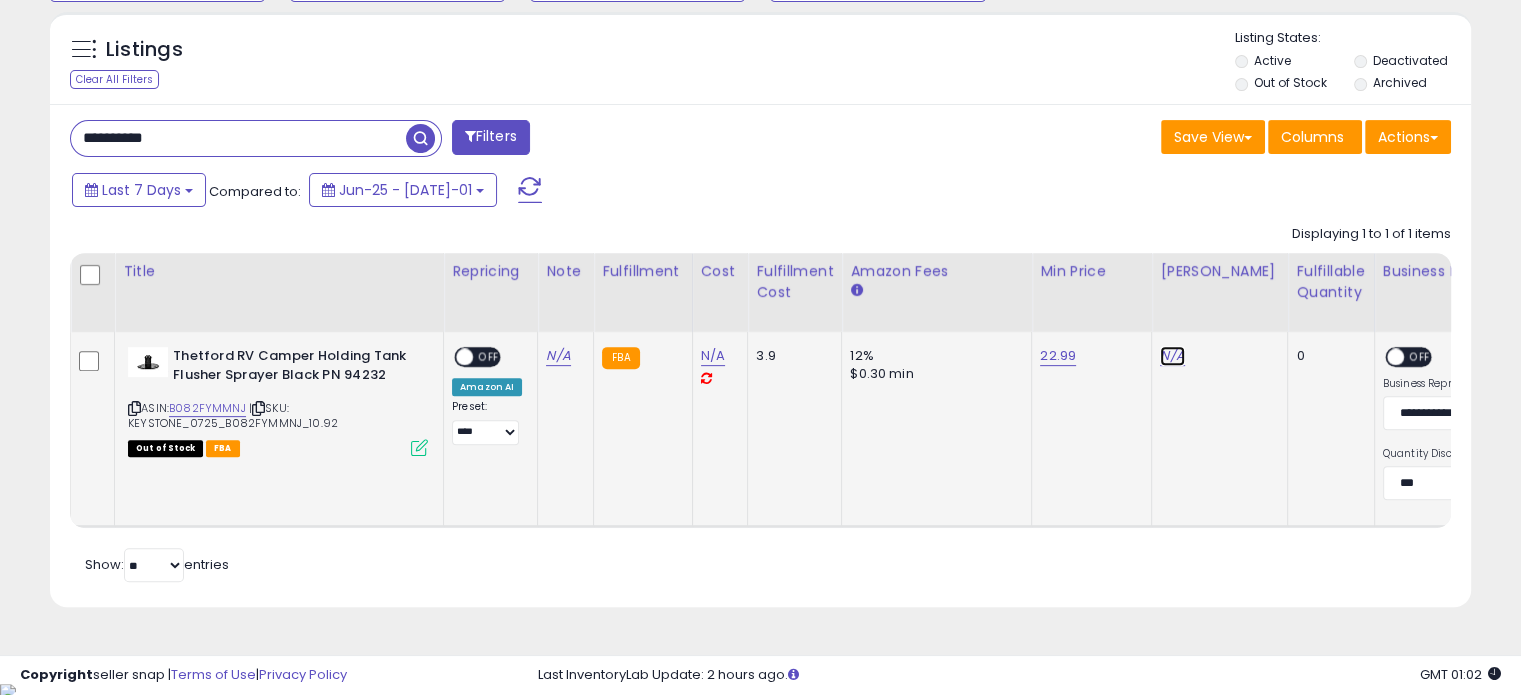 click on "N/A" at bounding box center (1172, 356) 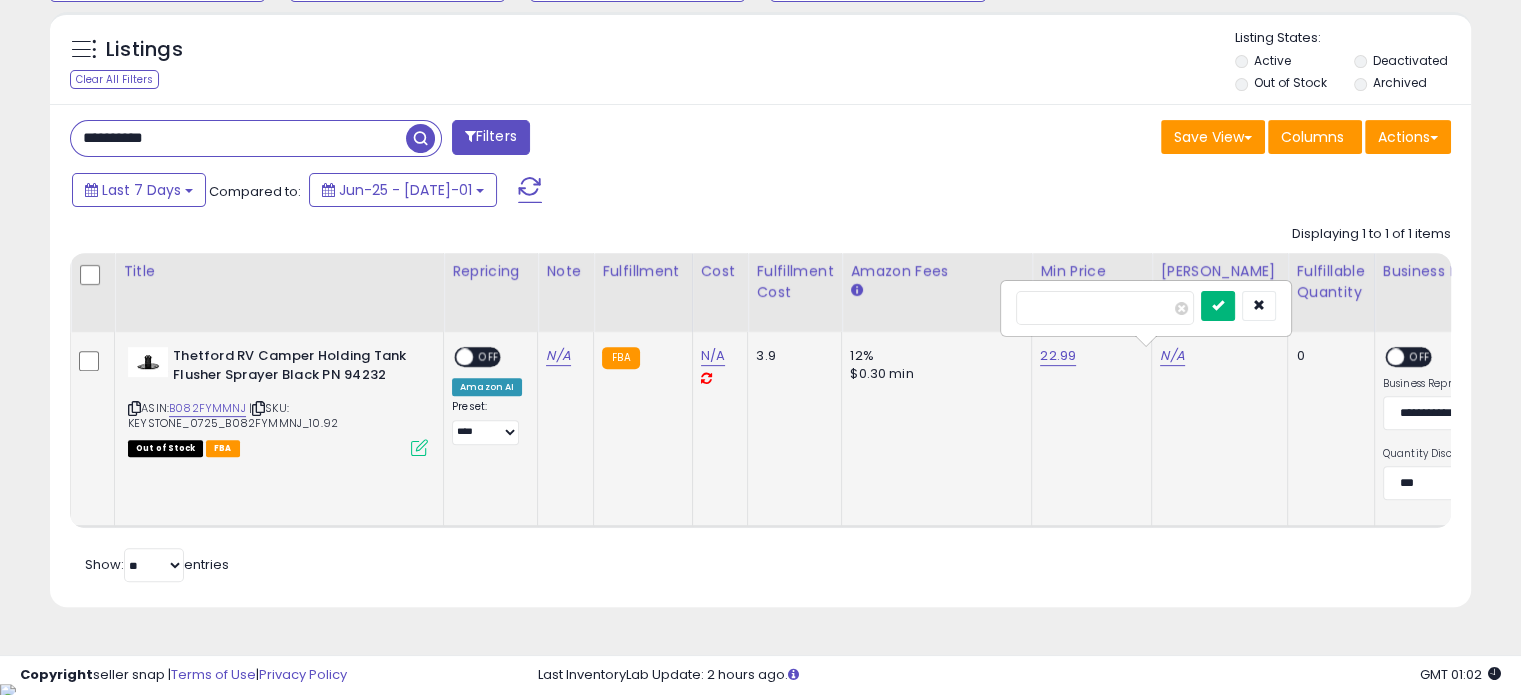 type on "*****" 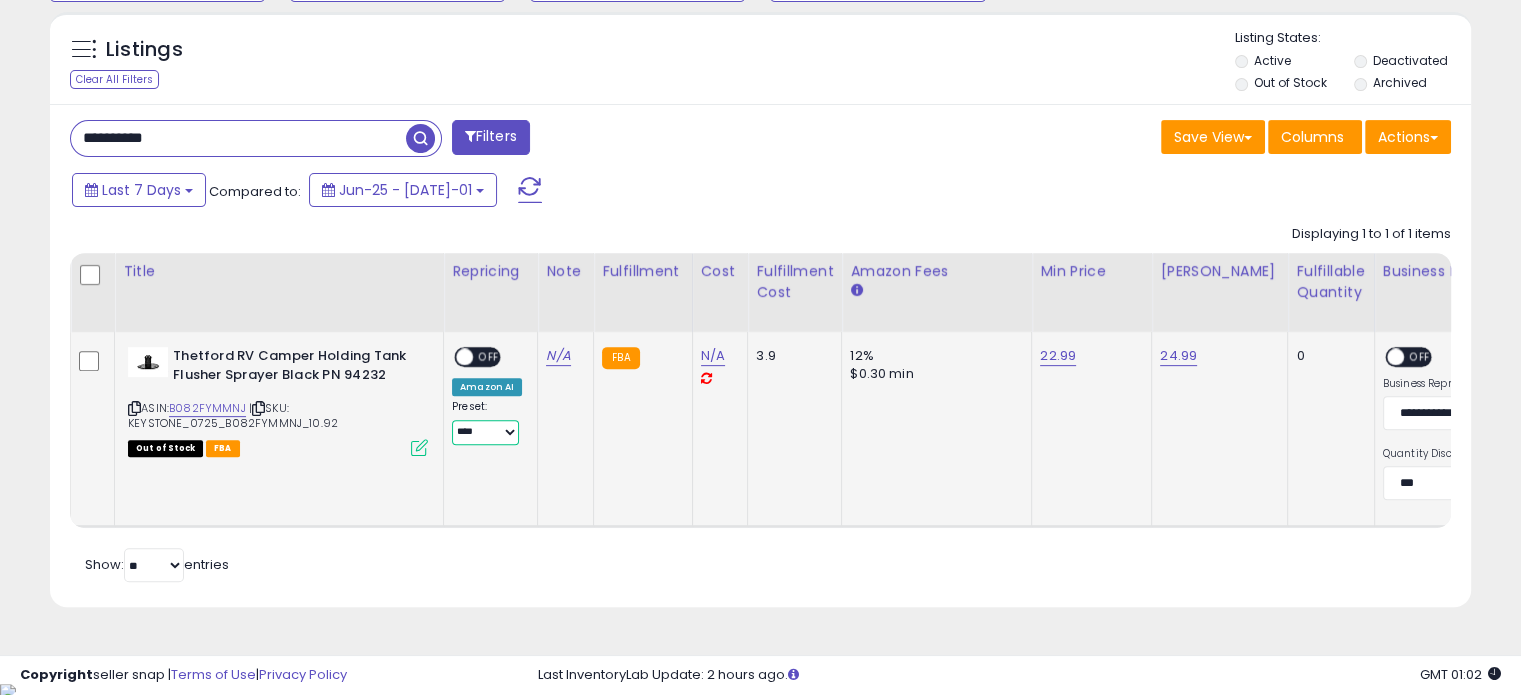 click on "**********" at bounding box center (485, 432) 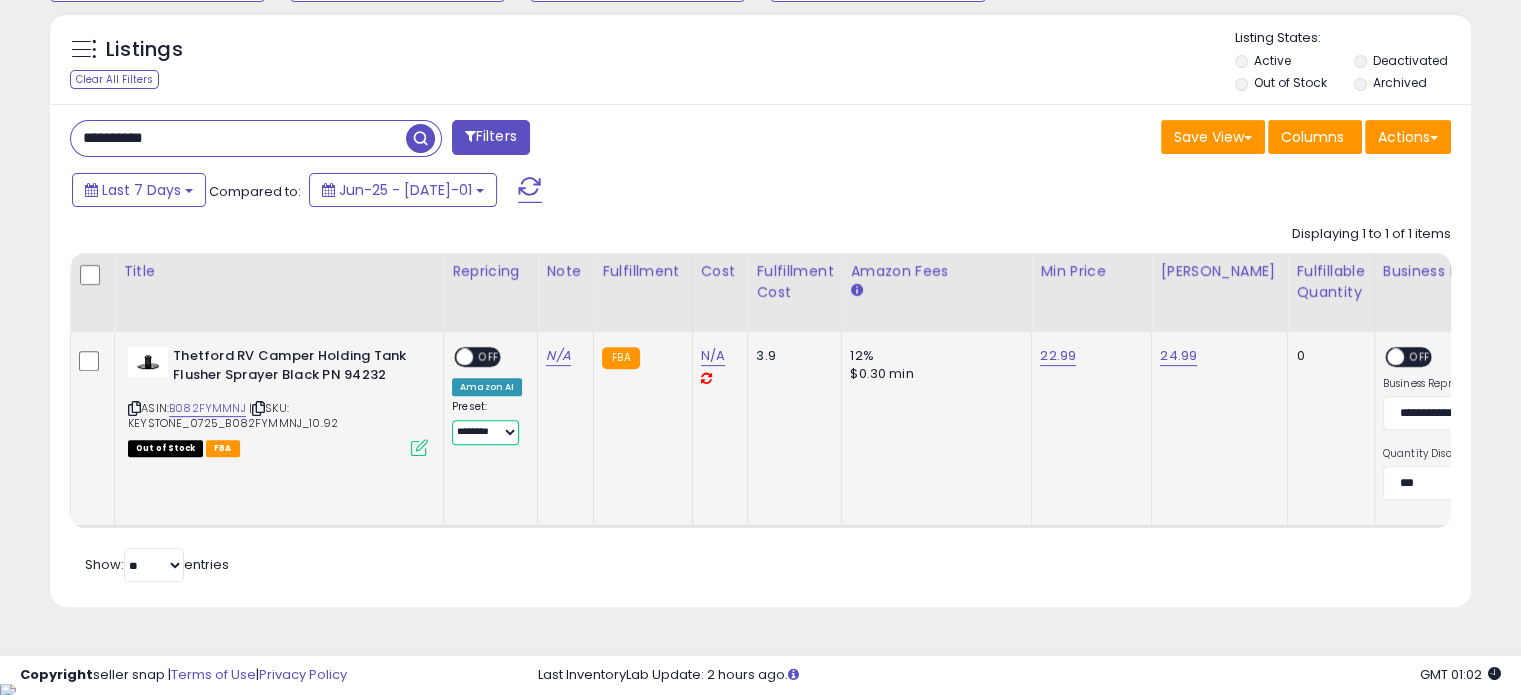 click on "**********" at bounding box center (485, 432) 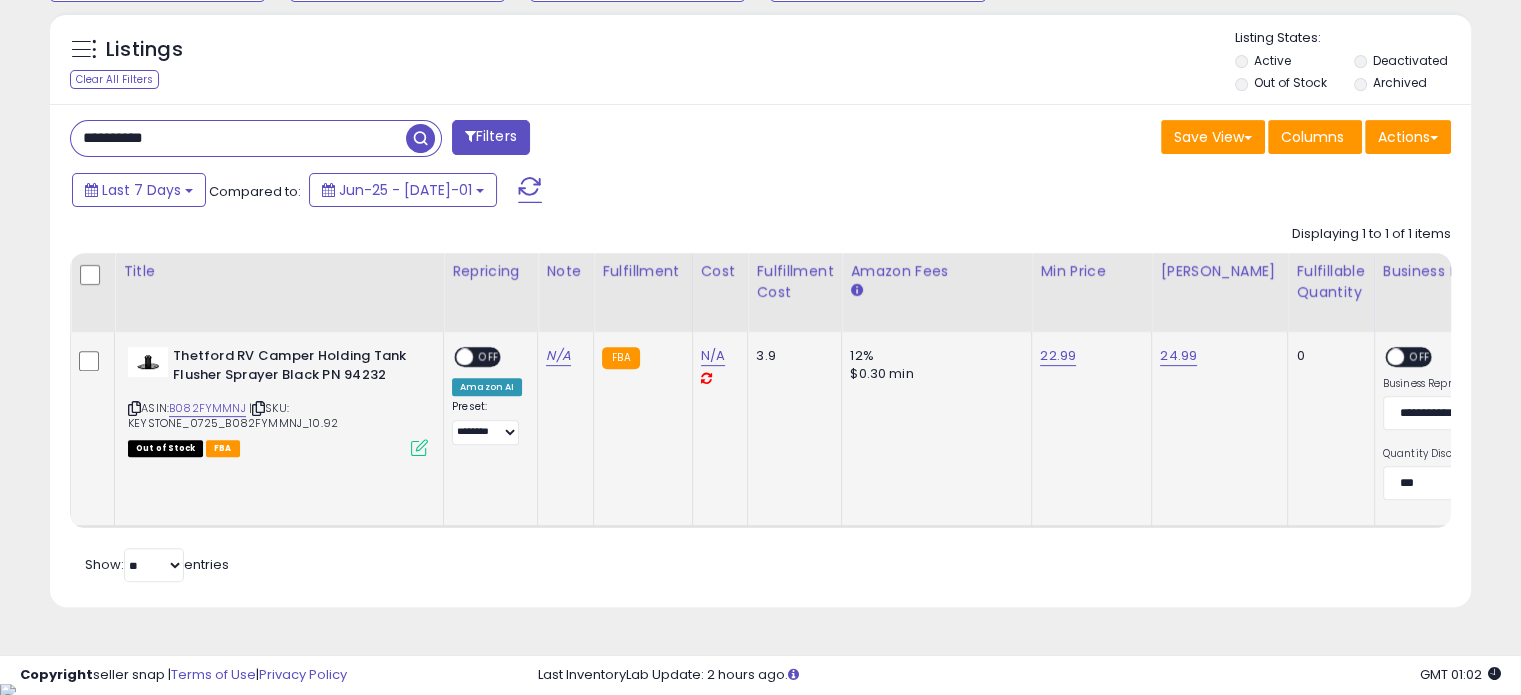 click on "OFF" at bounding box center [489, 357] 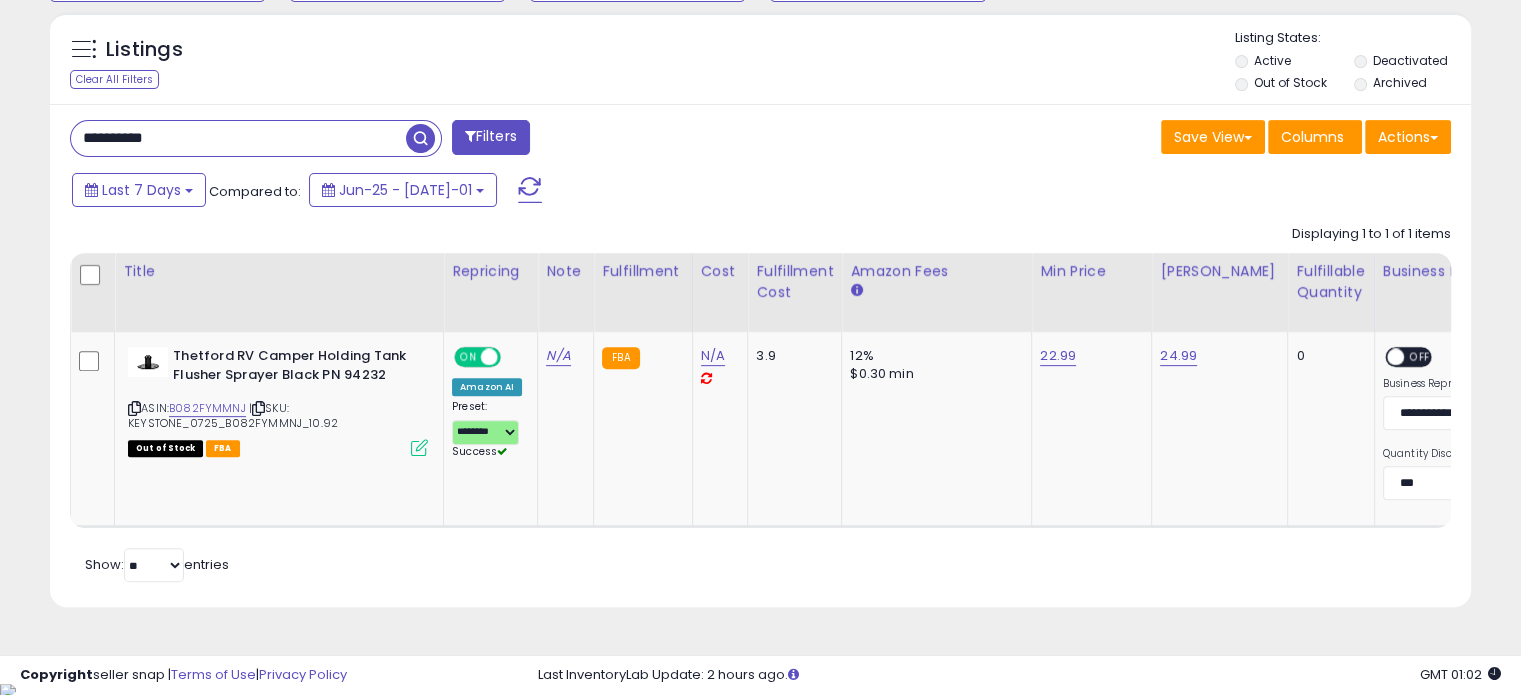 click on "Last 7 Days
Compared to:
Jun-25 - Jul-01" at bounding box center [585, 192] 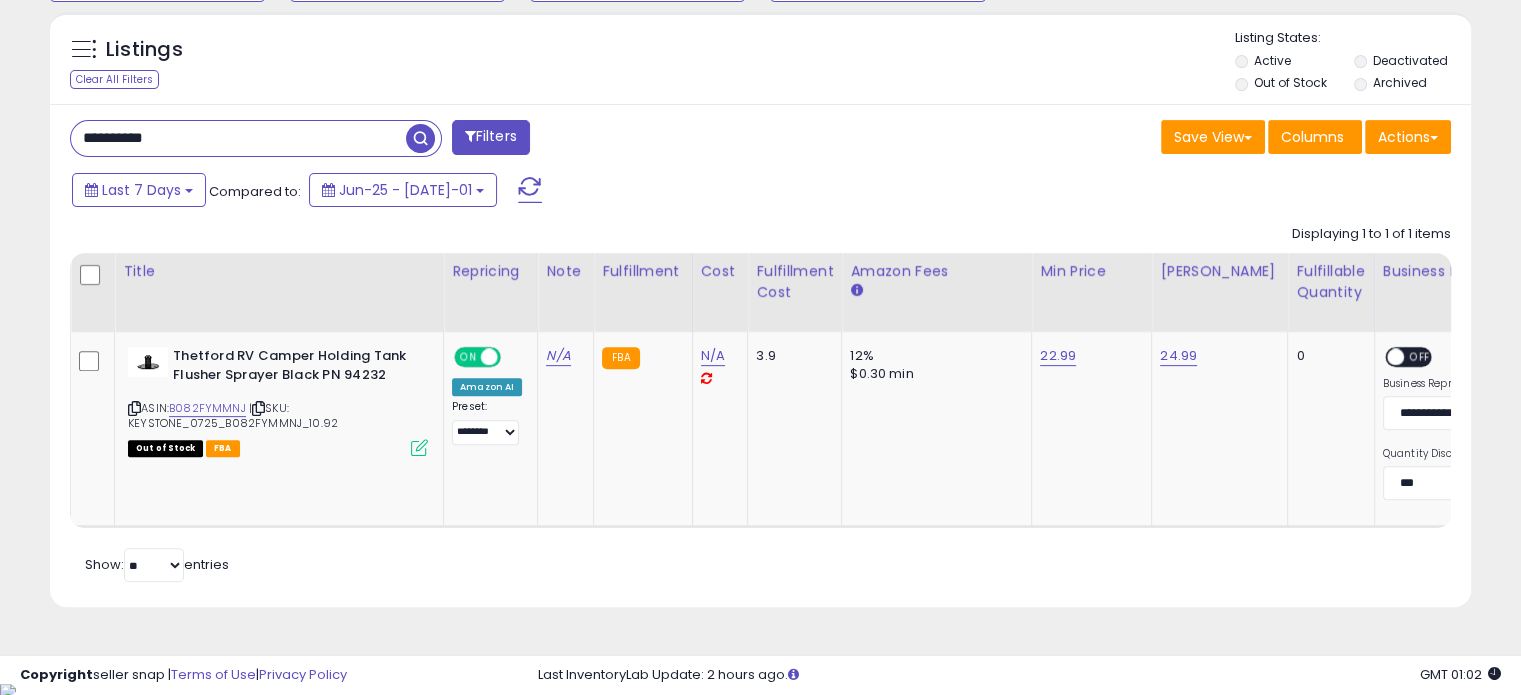 click on "Last 7 Days
Compared to:
Jun-25 - Jul-01" at bounding box center (585, 192) 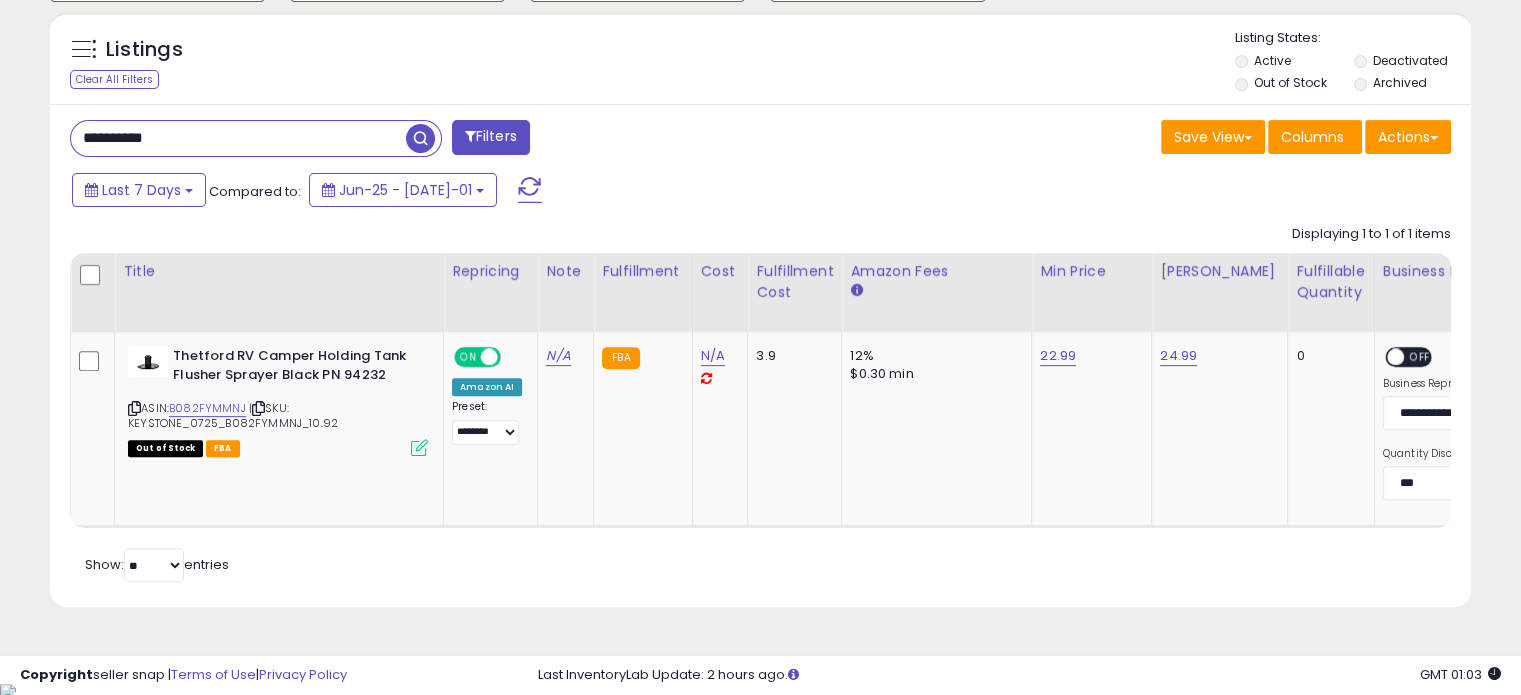click on "**********" at bounding box center (238, 138) 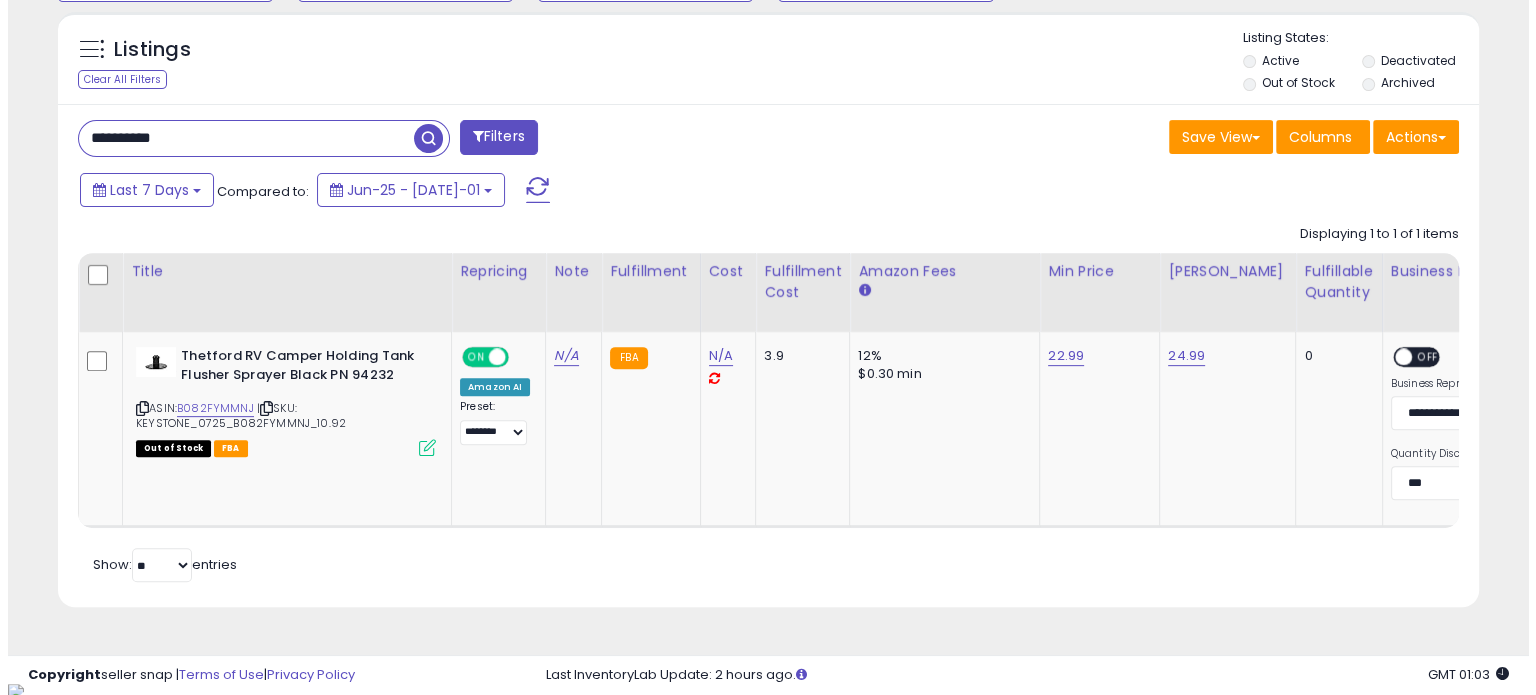 scroll, scrollTop: 524, scrollLeft: 0, axis: vertical 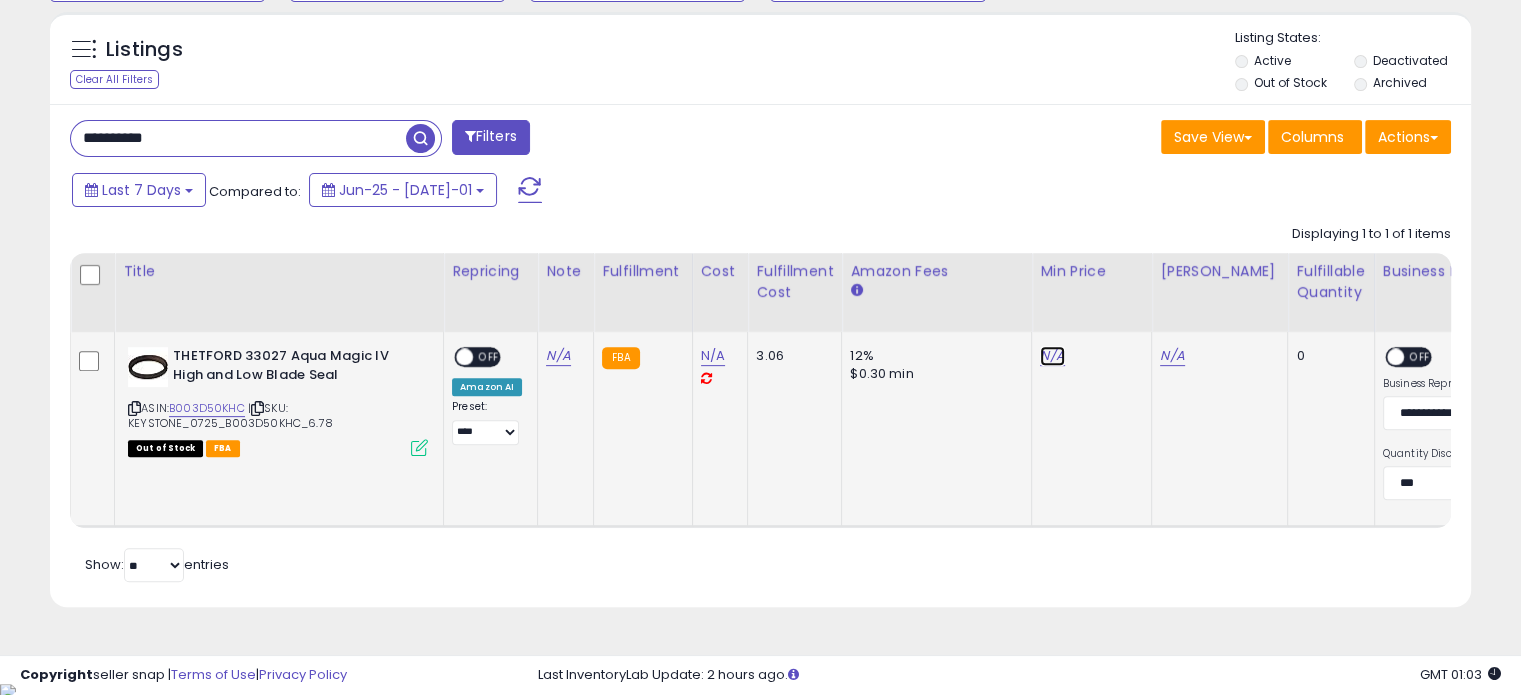 click on "N/A" at bounding box center (1052, 356) 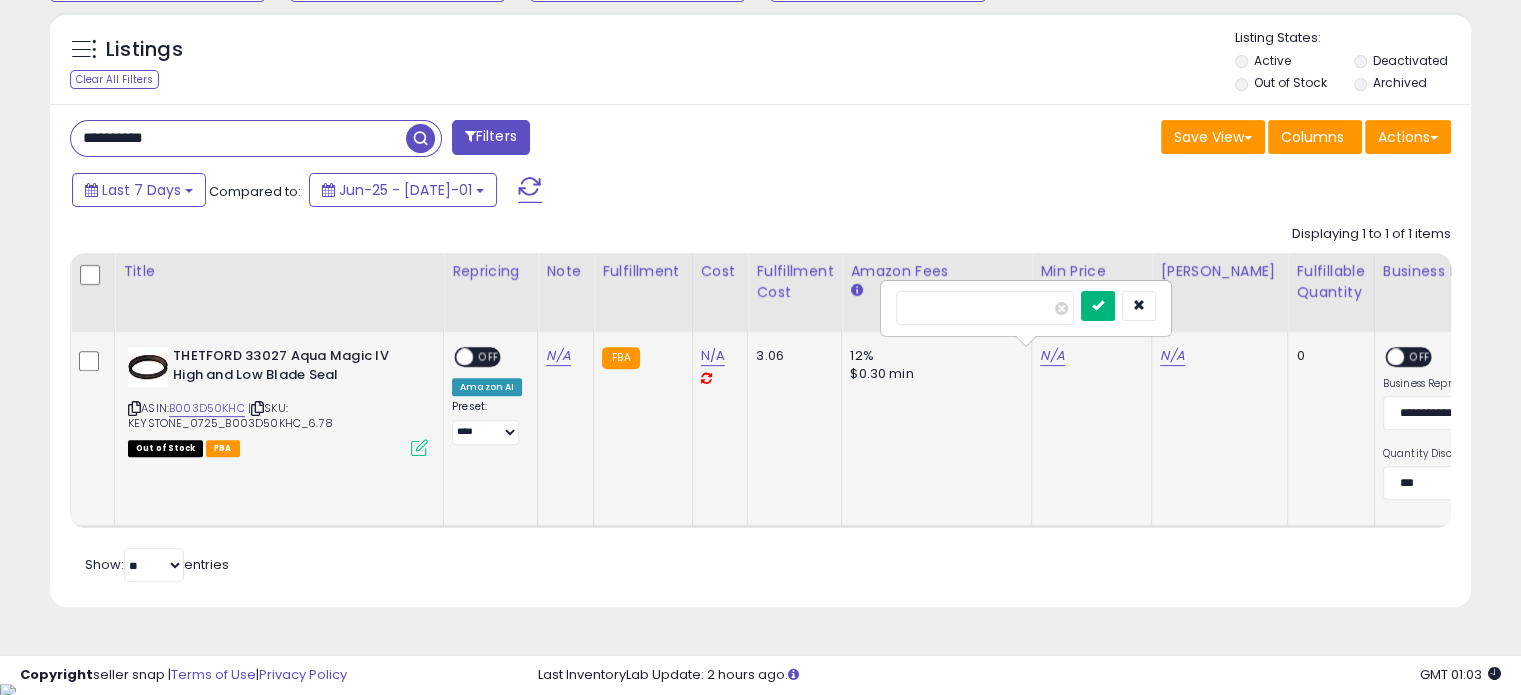 type on "*****" 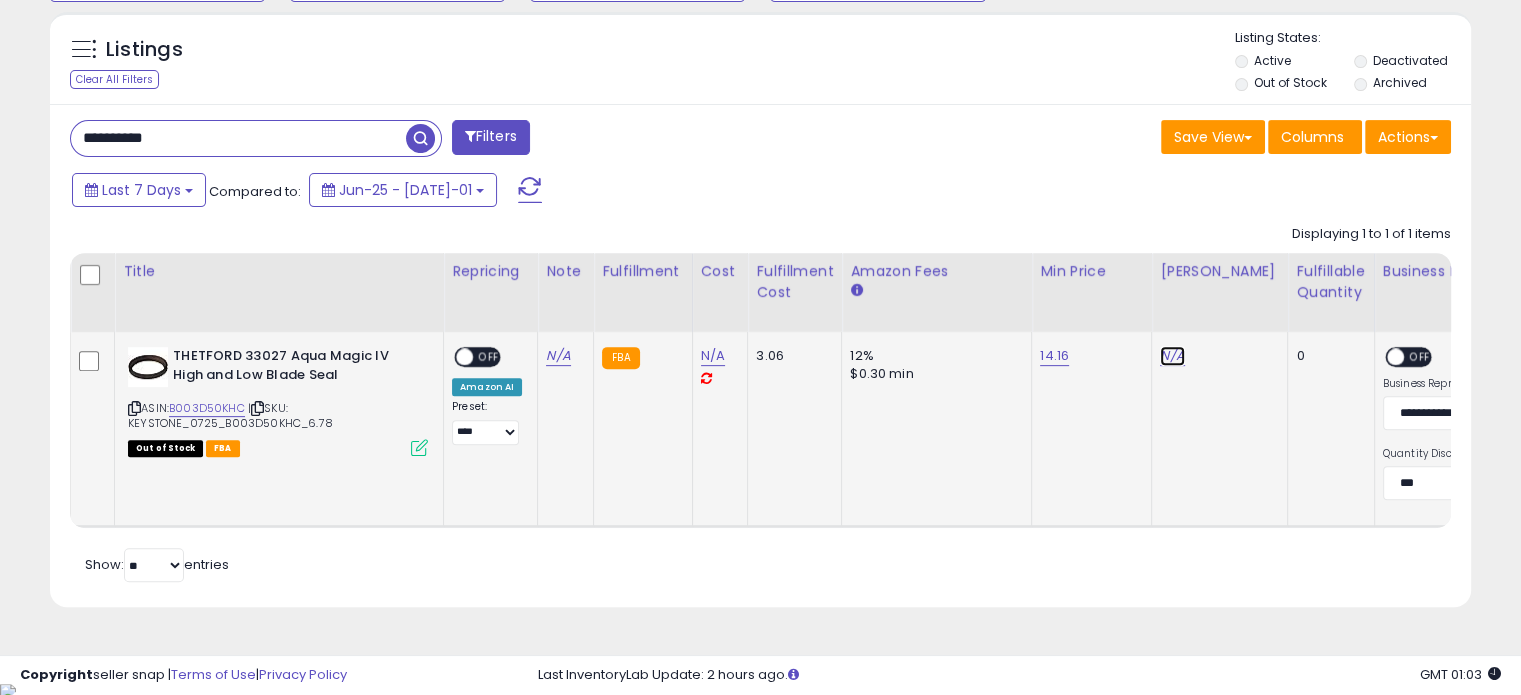 click on "N/A" at bounding box center (1172, 356) 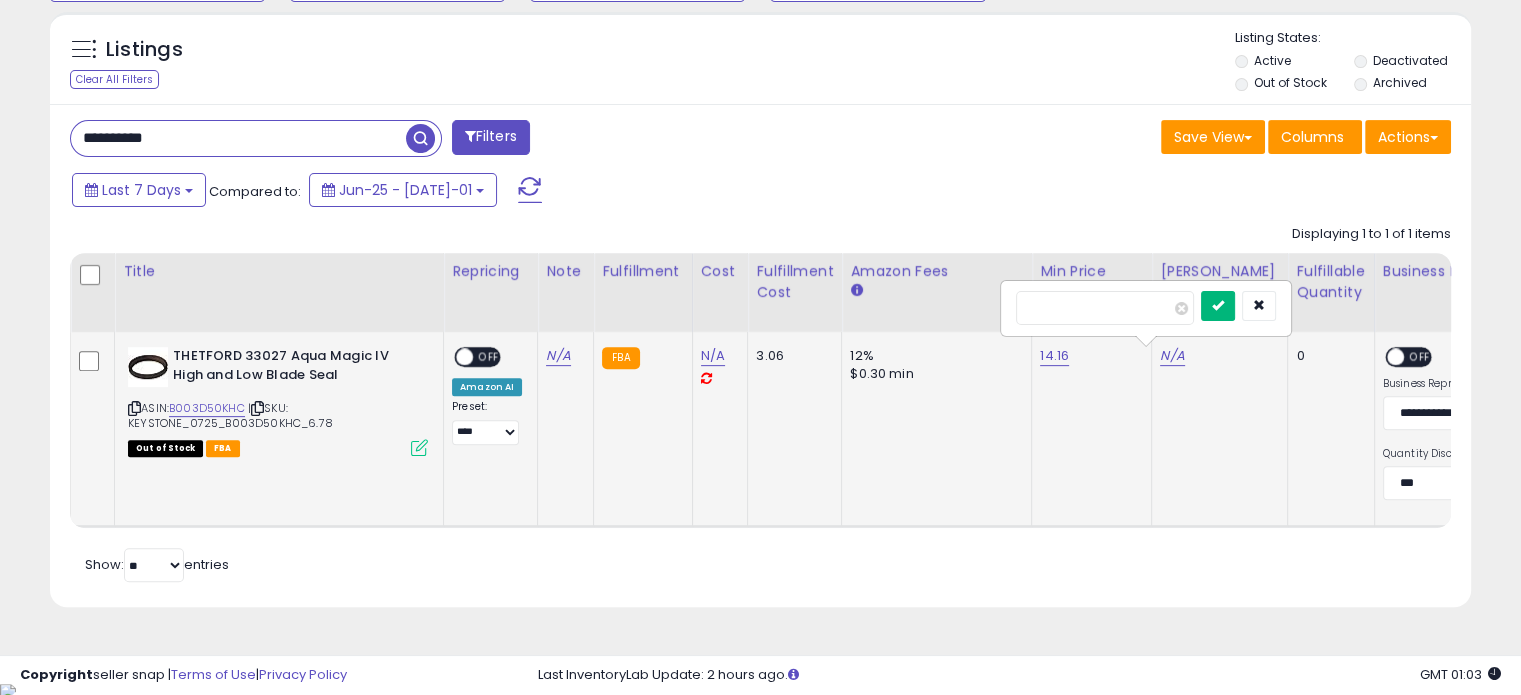 type on "*****" 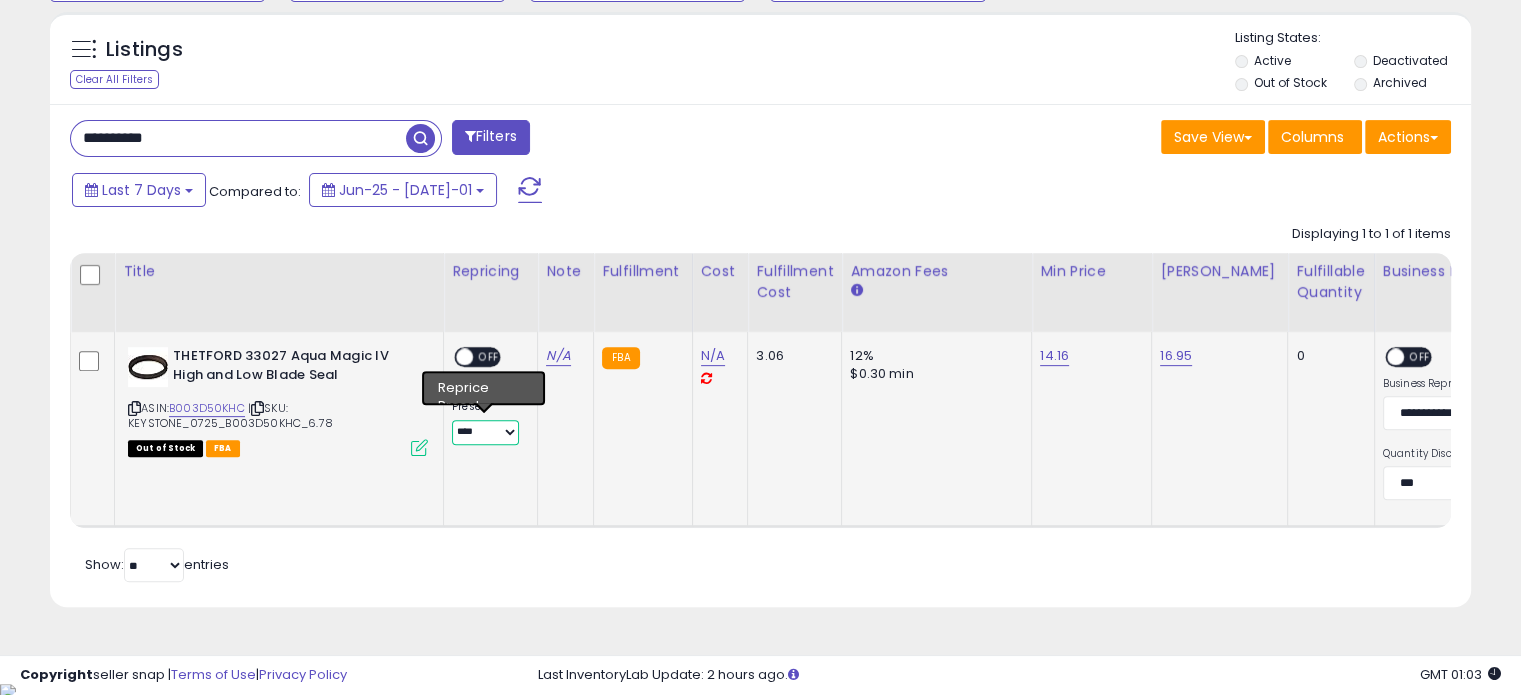 click on "**********" at bounding box center (485, 432) 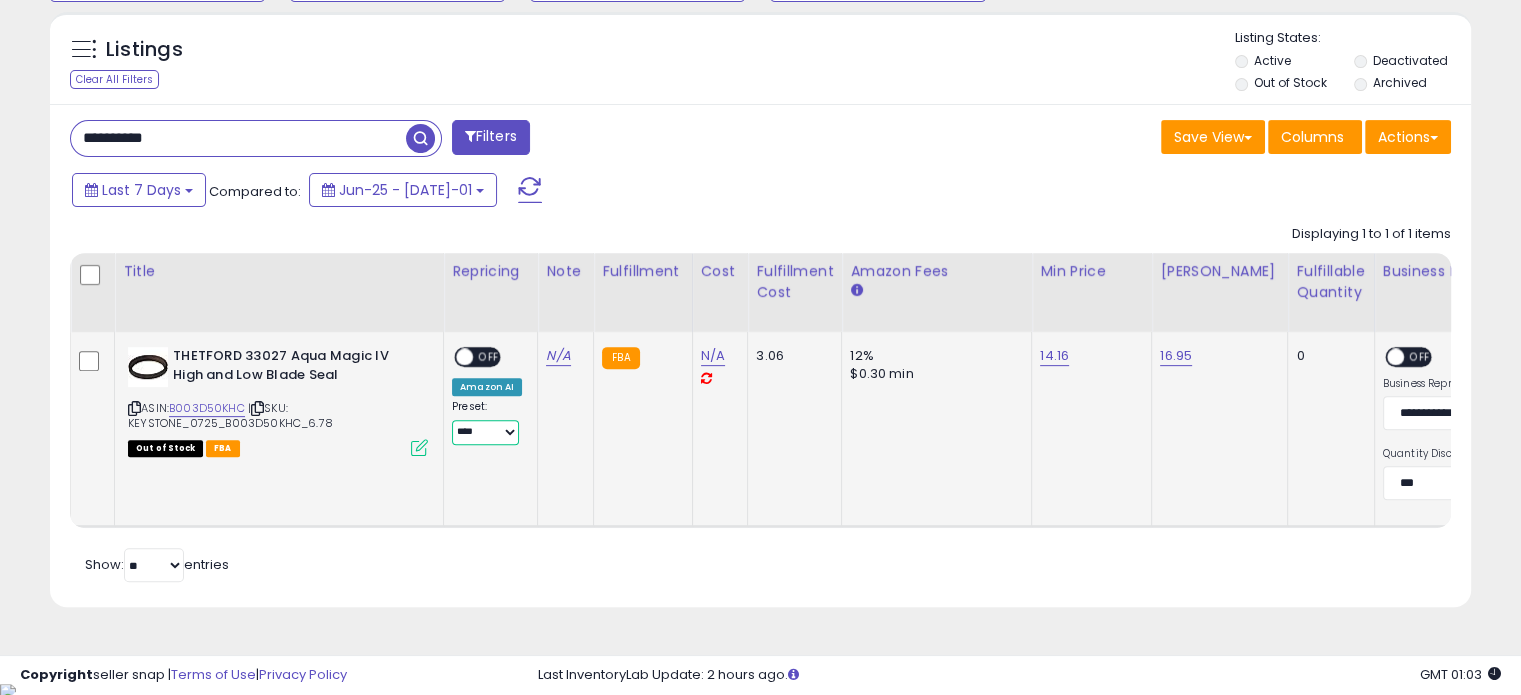 select on "********" 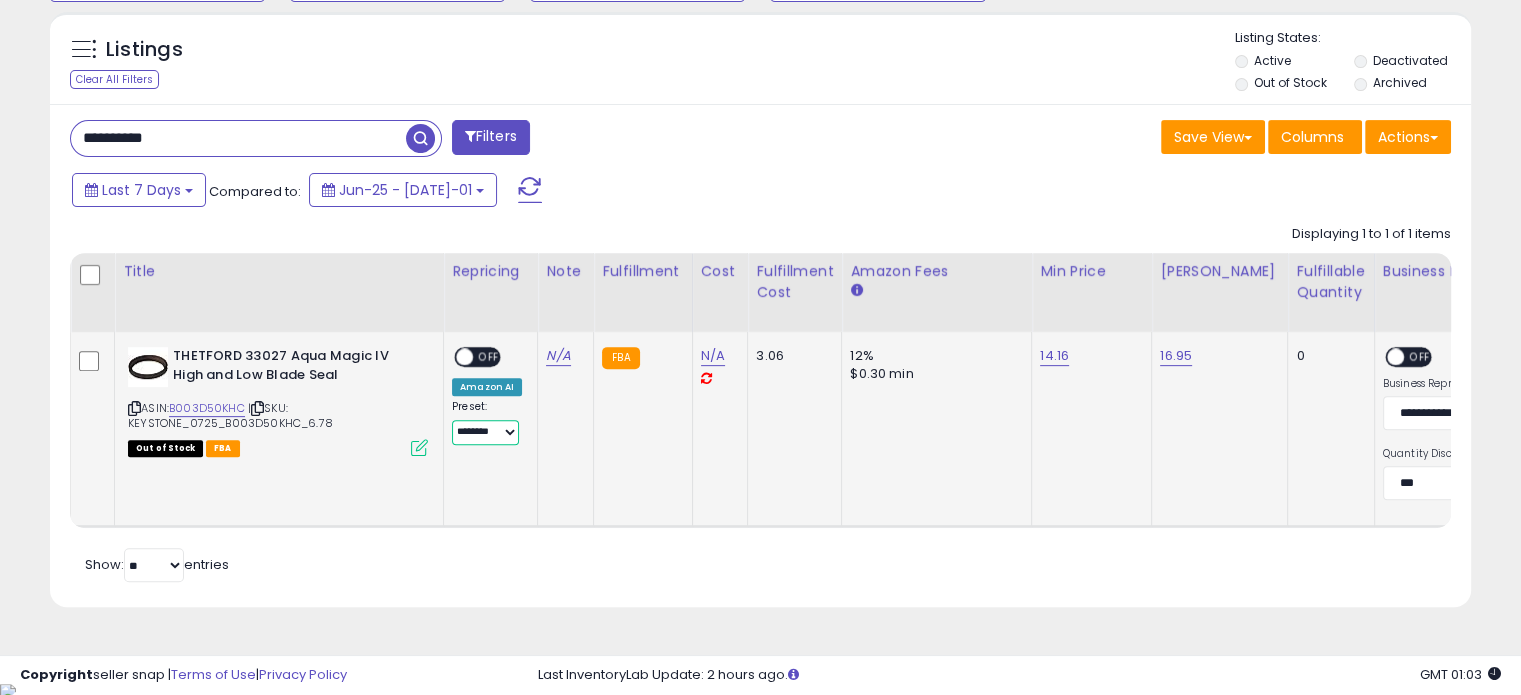 click on "**********" at bounding box center [485, 432] 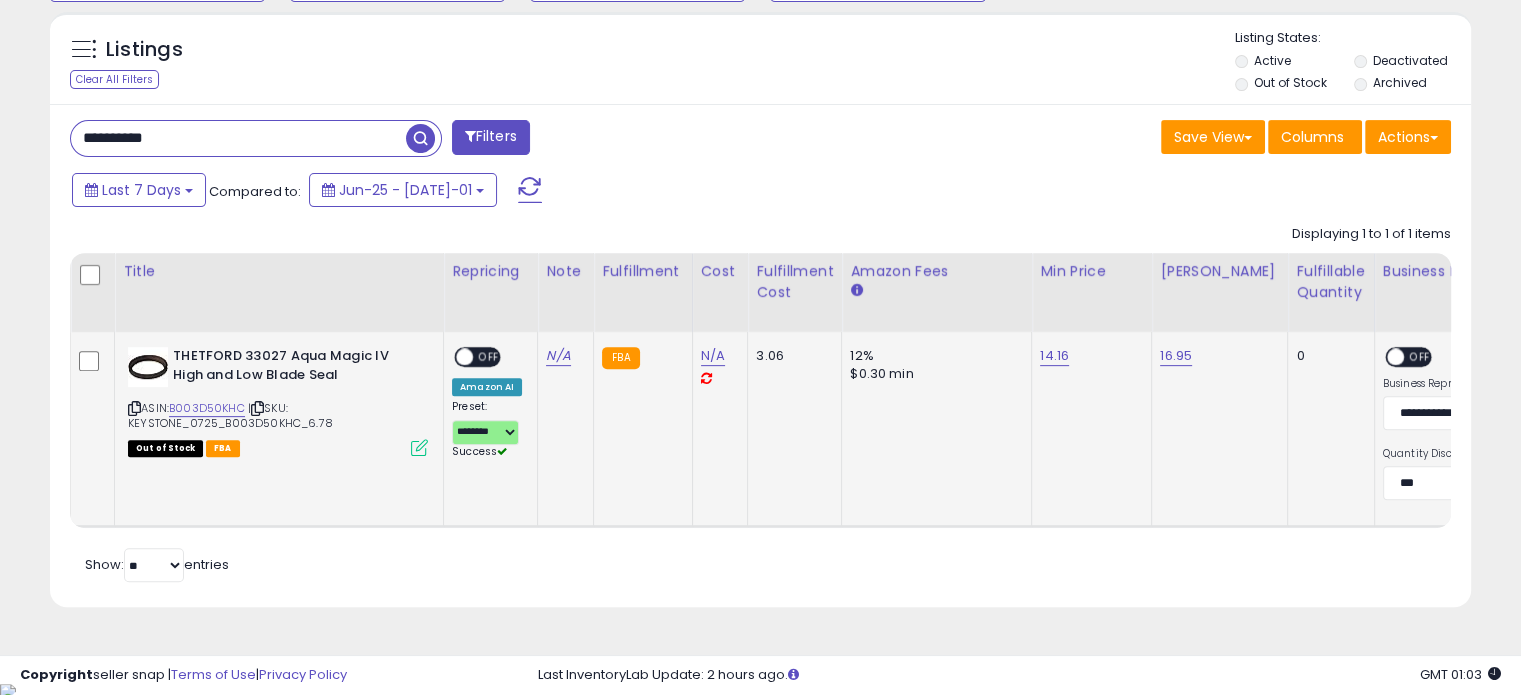 click on "OFF" at bounding box center (489, 357) 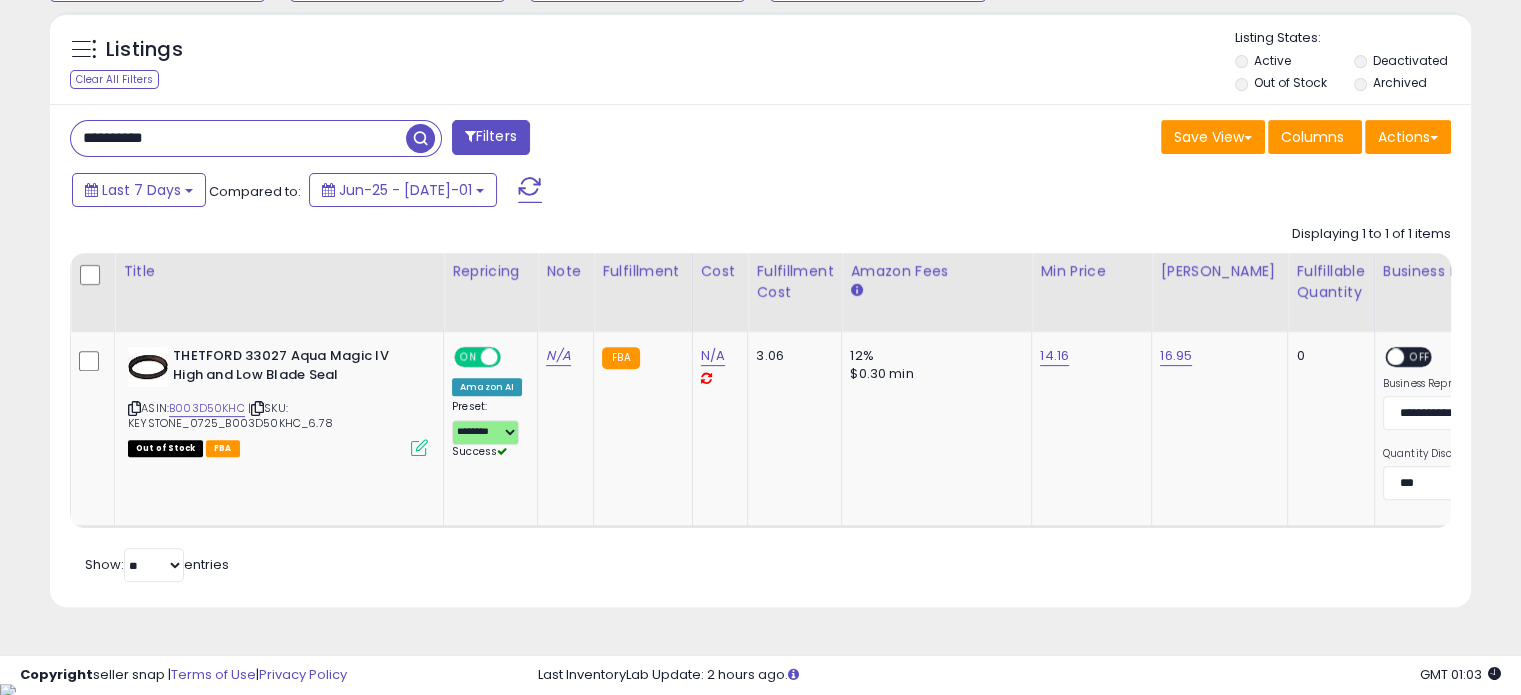 click on "Displaying 1 to 1 of 1 items
Title
Repricing" 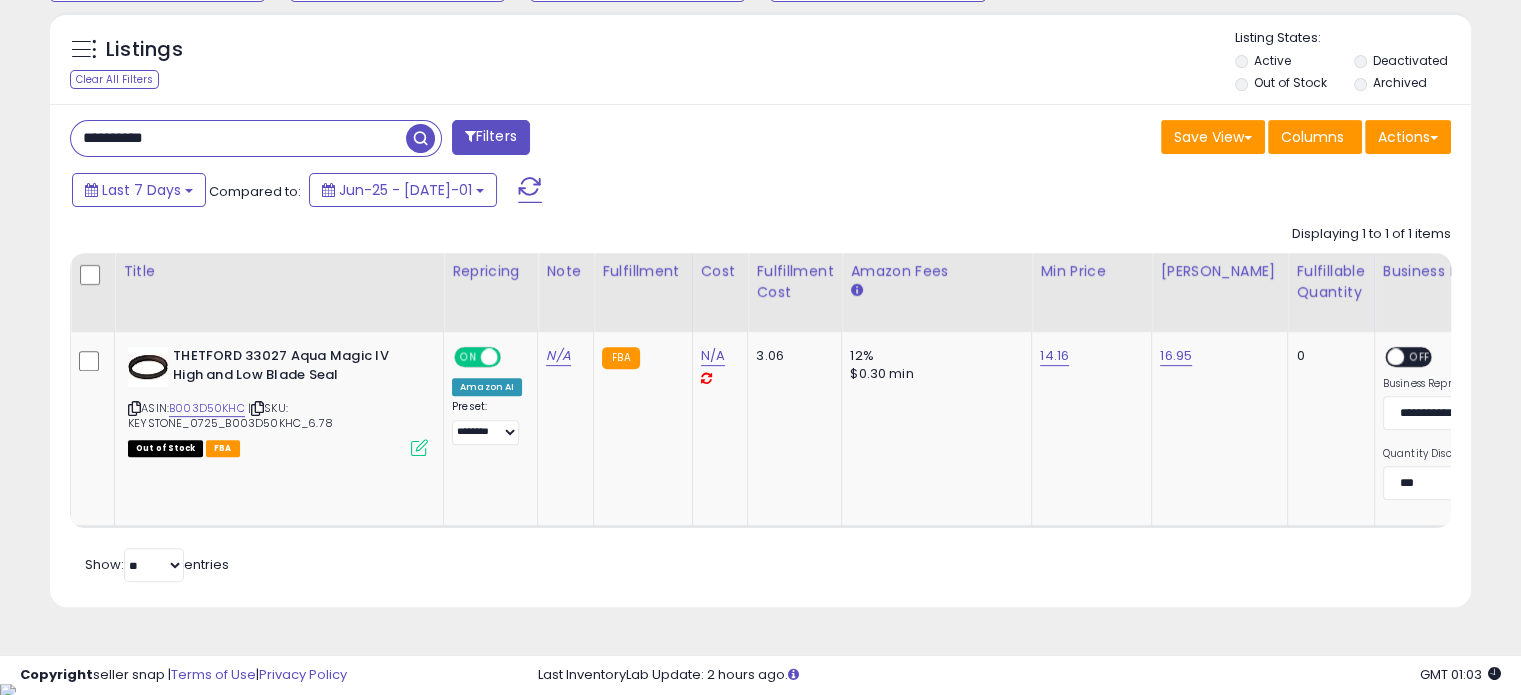 click on "**********" at bounding box center [238, 138] 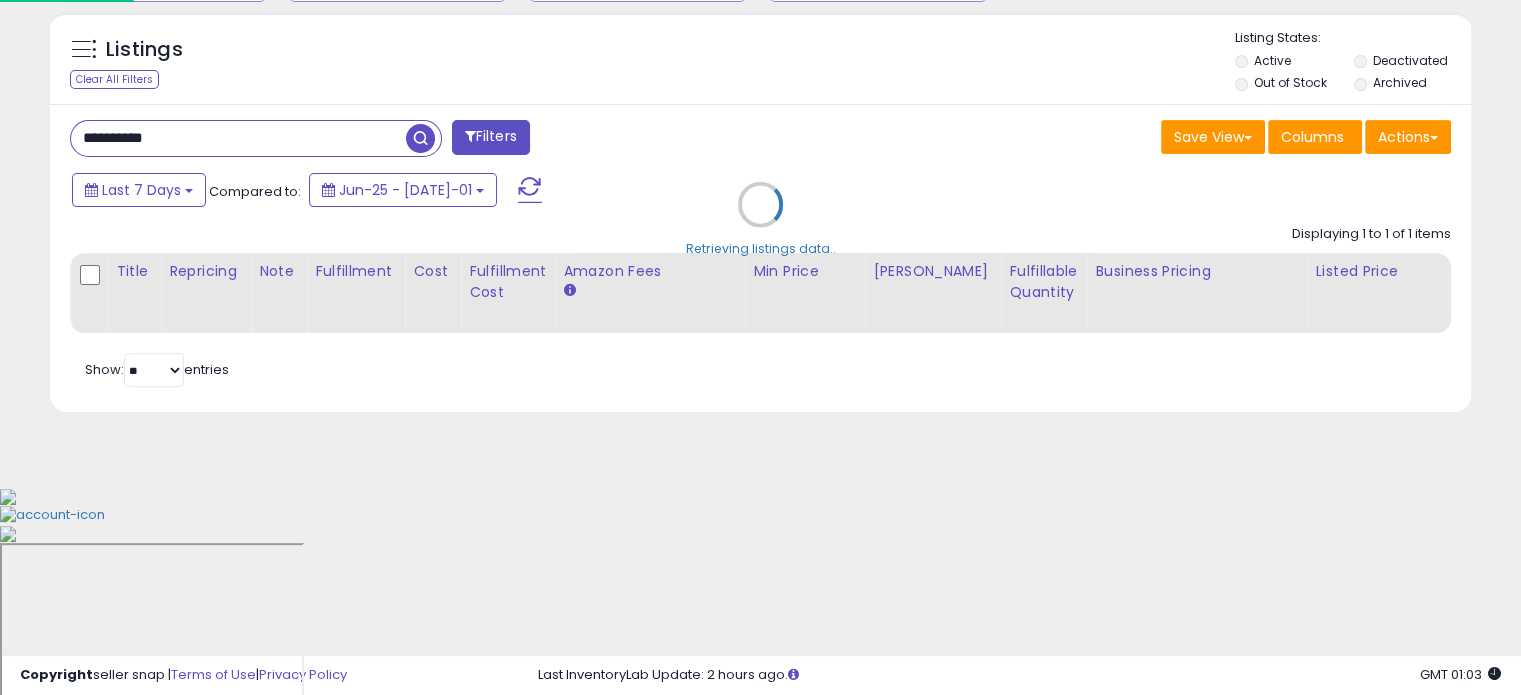 scroll, scrollTop: 999589, scrollLeft: 999168, axis: both 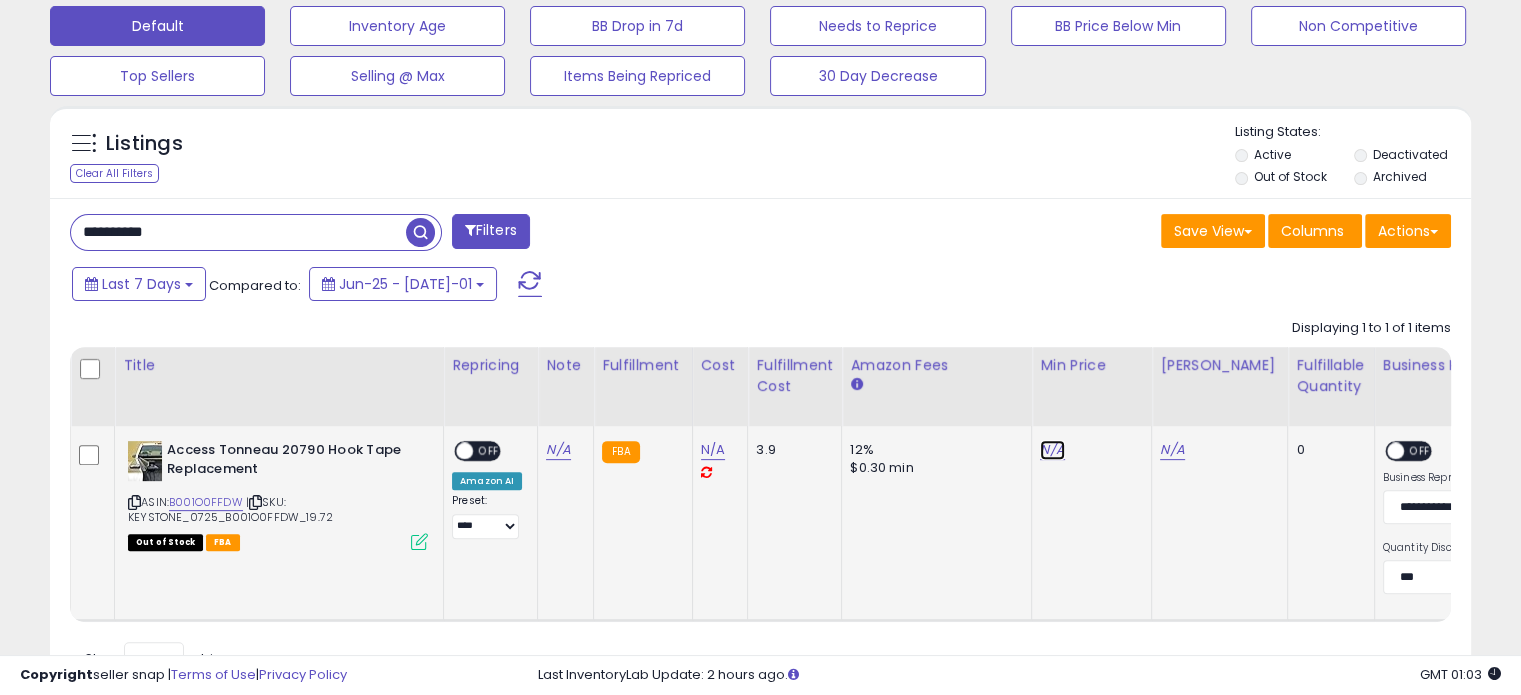 click on "N/A" at bounding box center [1052, 450] 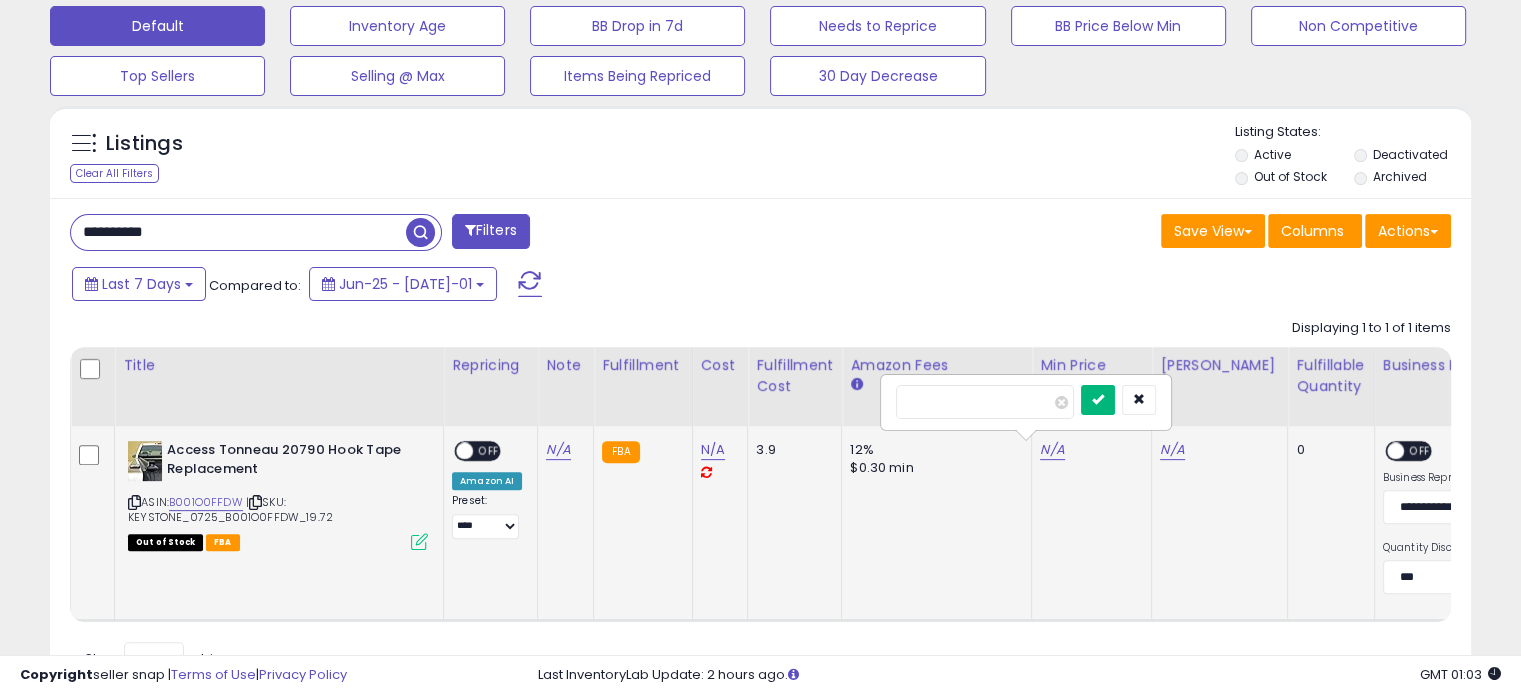 type on "**" 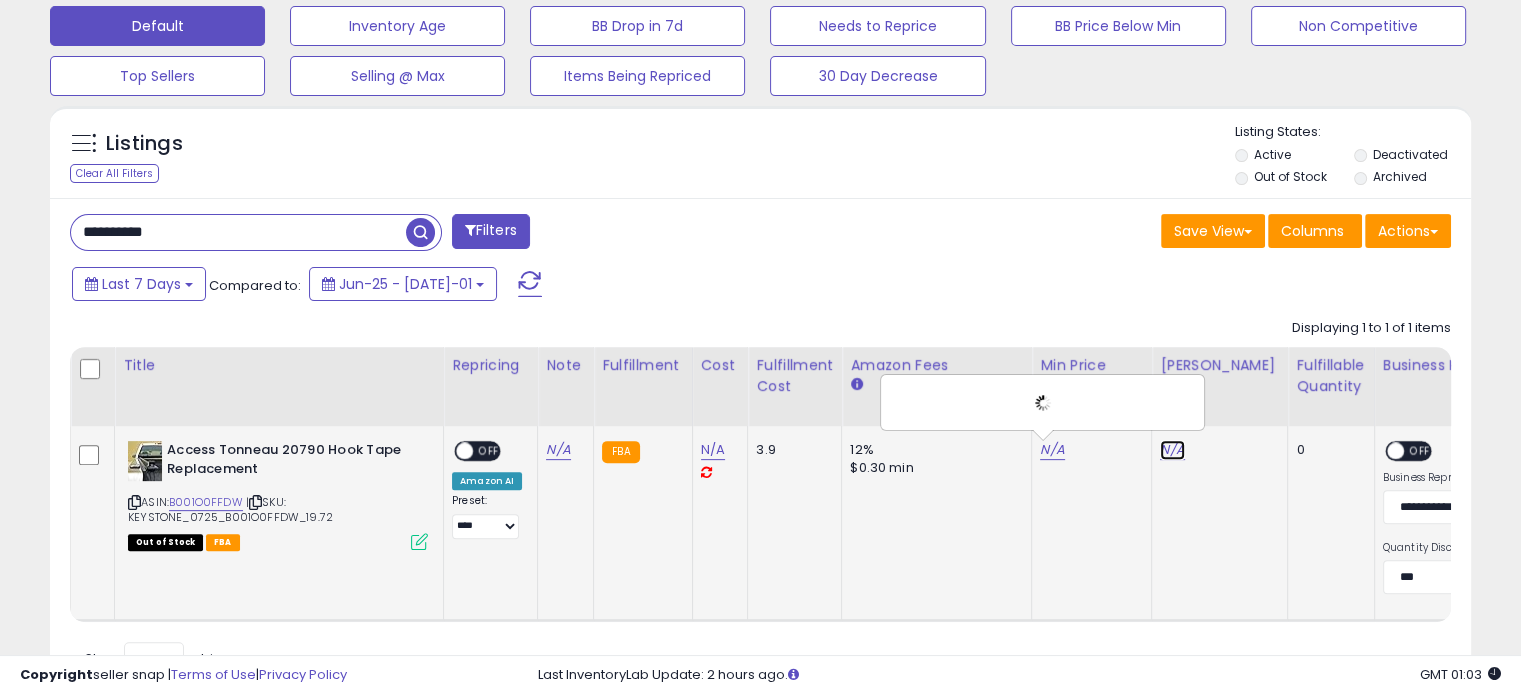 click on "N/A" at bounding box center (1172, 450) 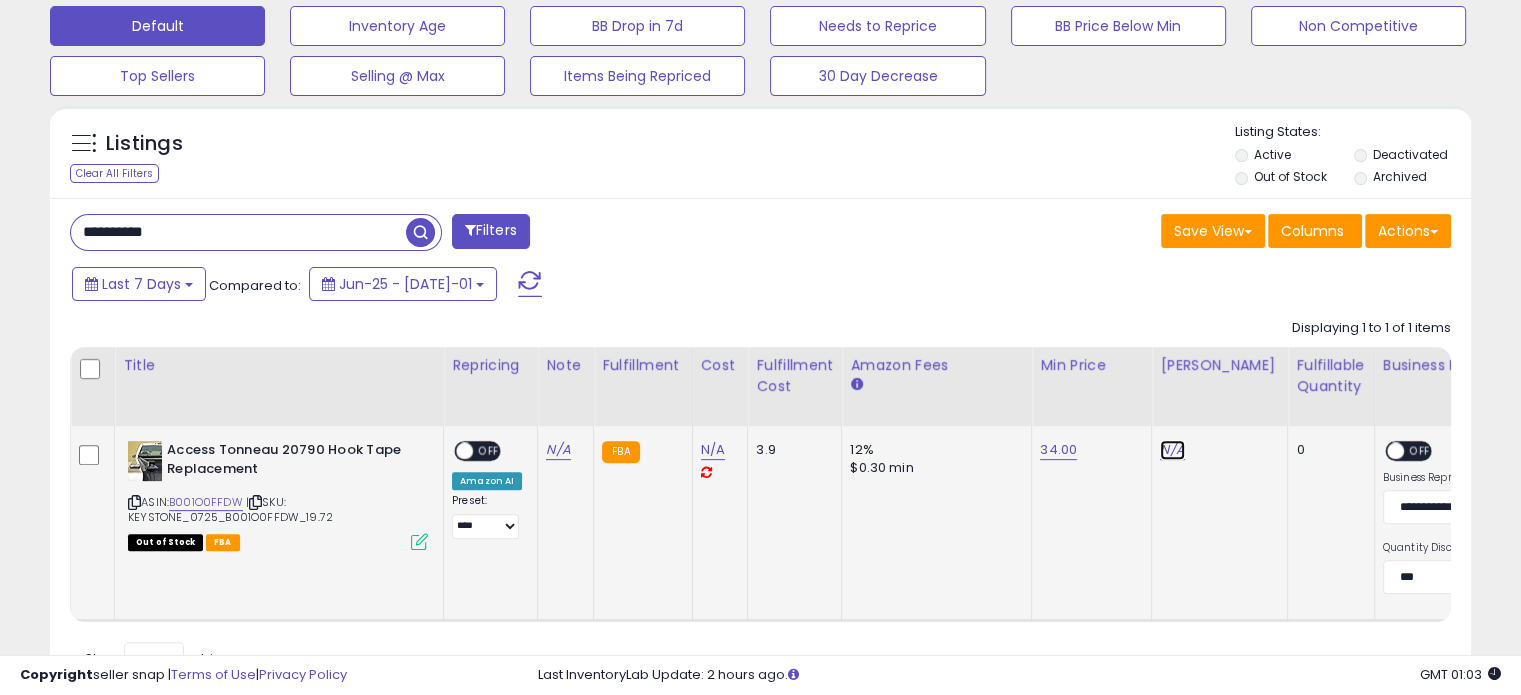 click on "N/A" at bounding box center [1172, 450] 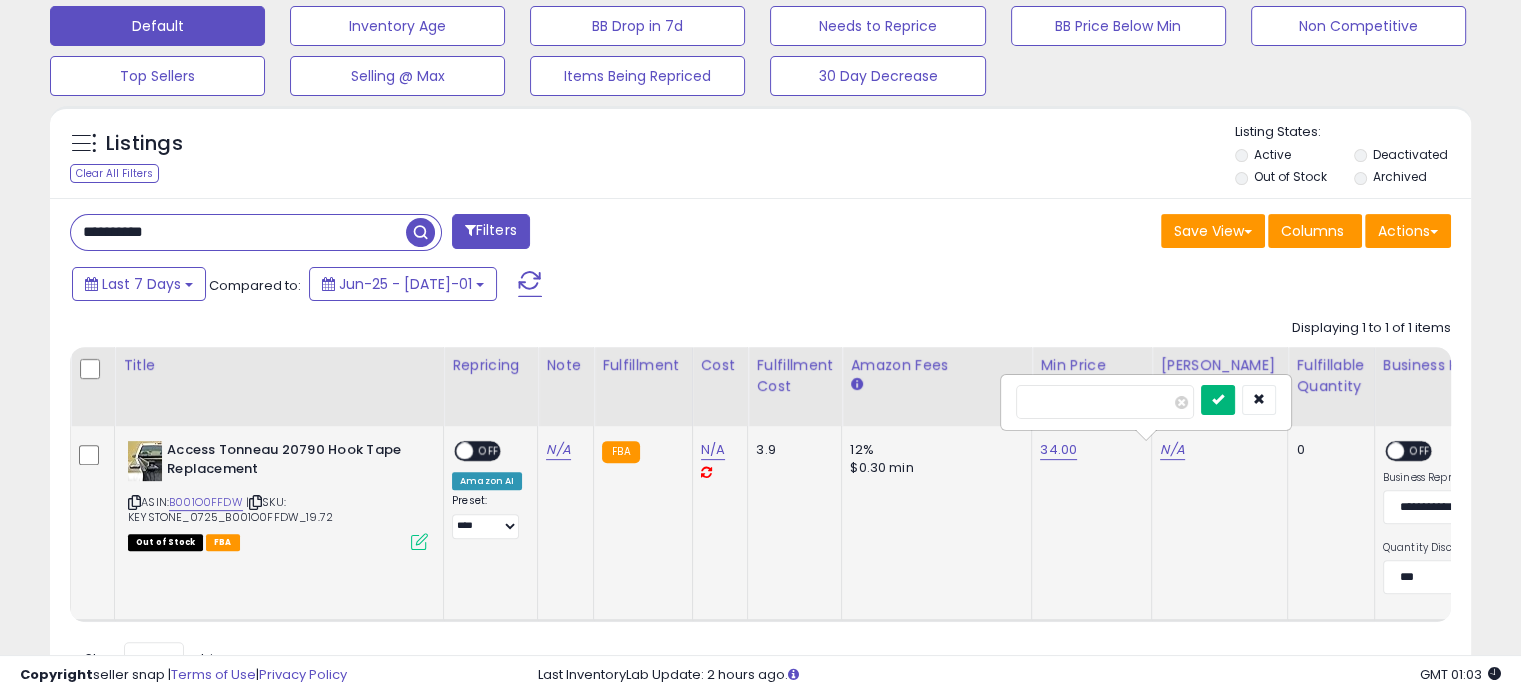 type on "**" 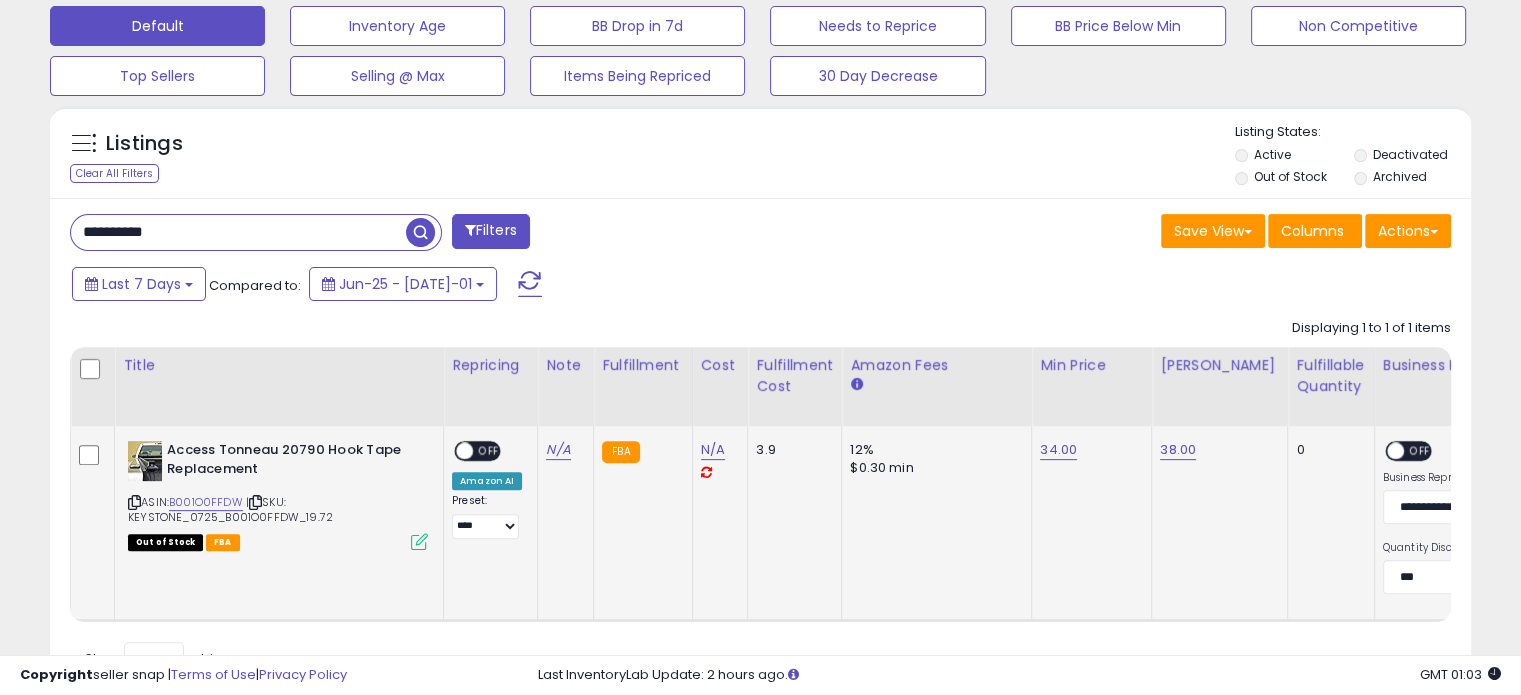 click on "Displaying 1 to 1 of 1 items
Title
Repricing" 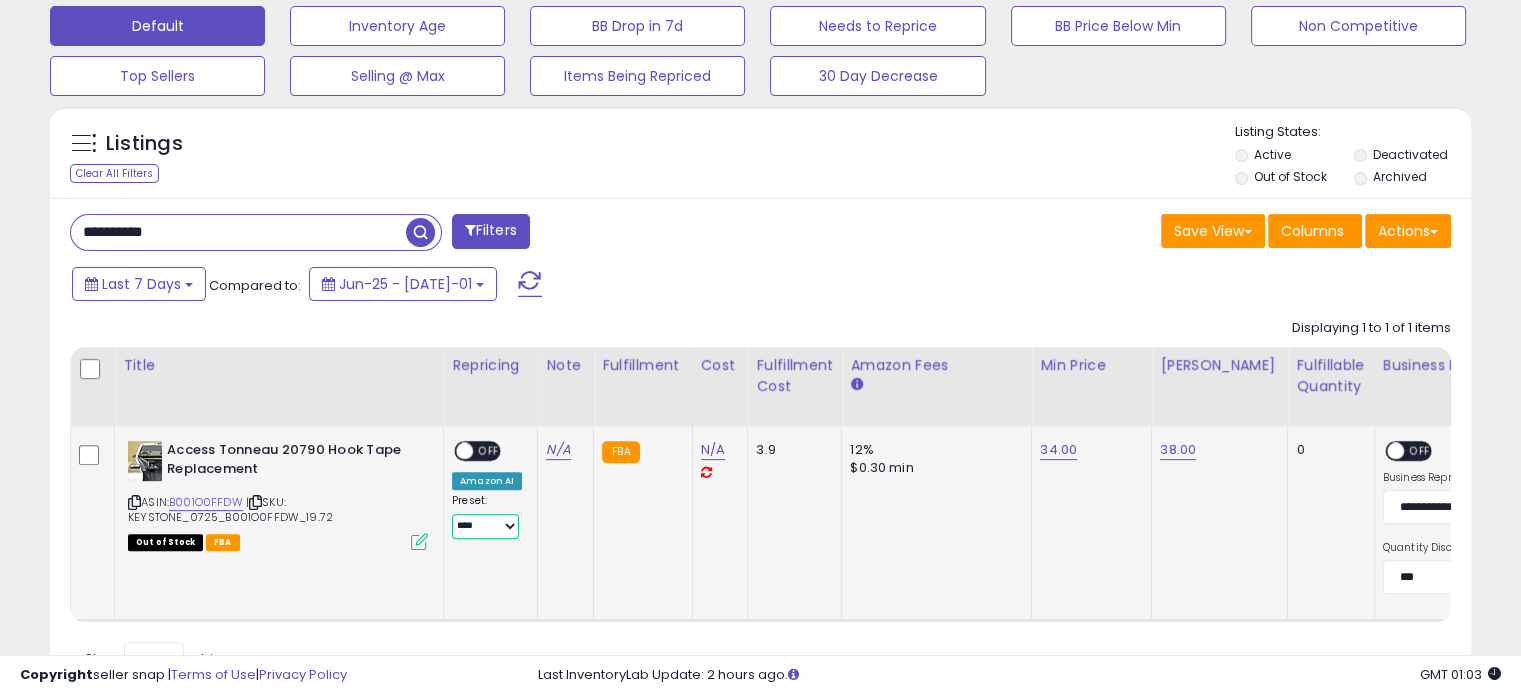 click on "**********" at bounding box center (485, 526) 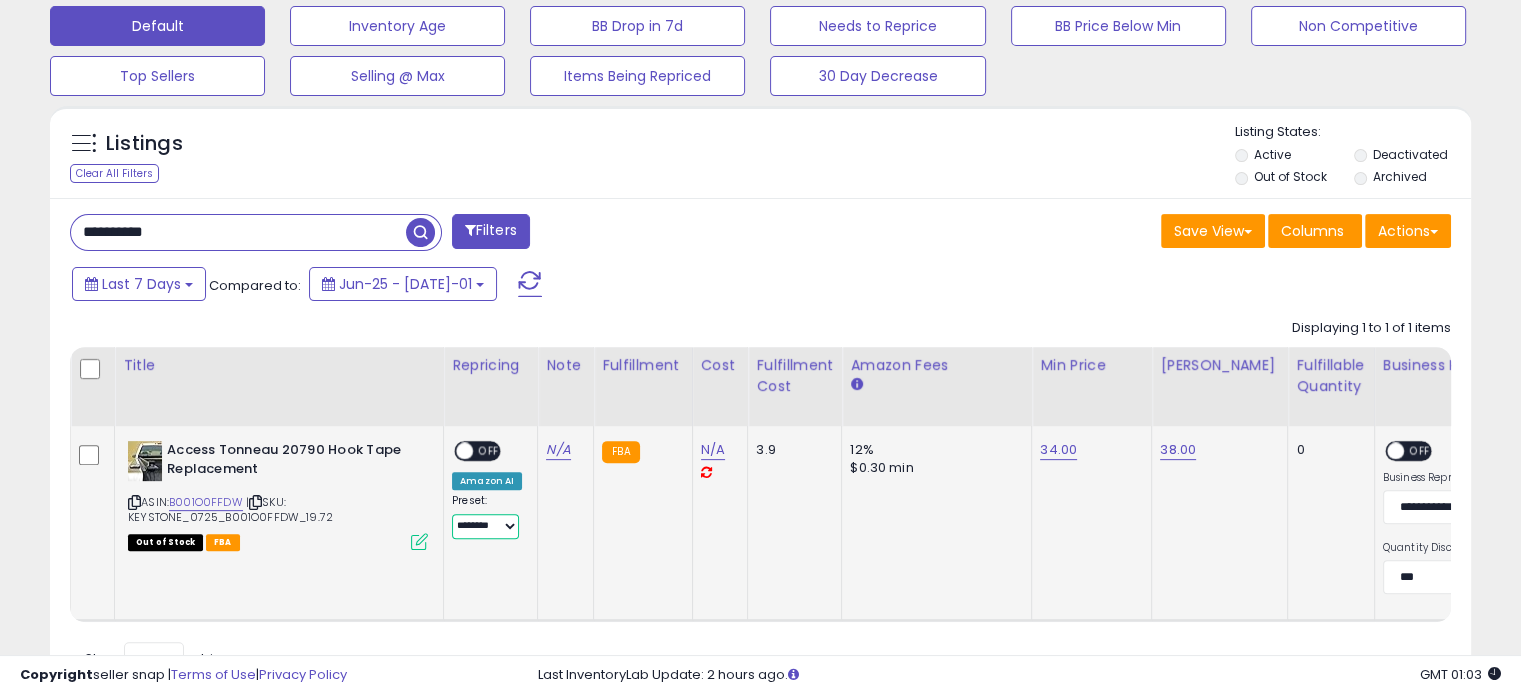 click on "**********" at bounding box center [485, 526] 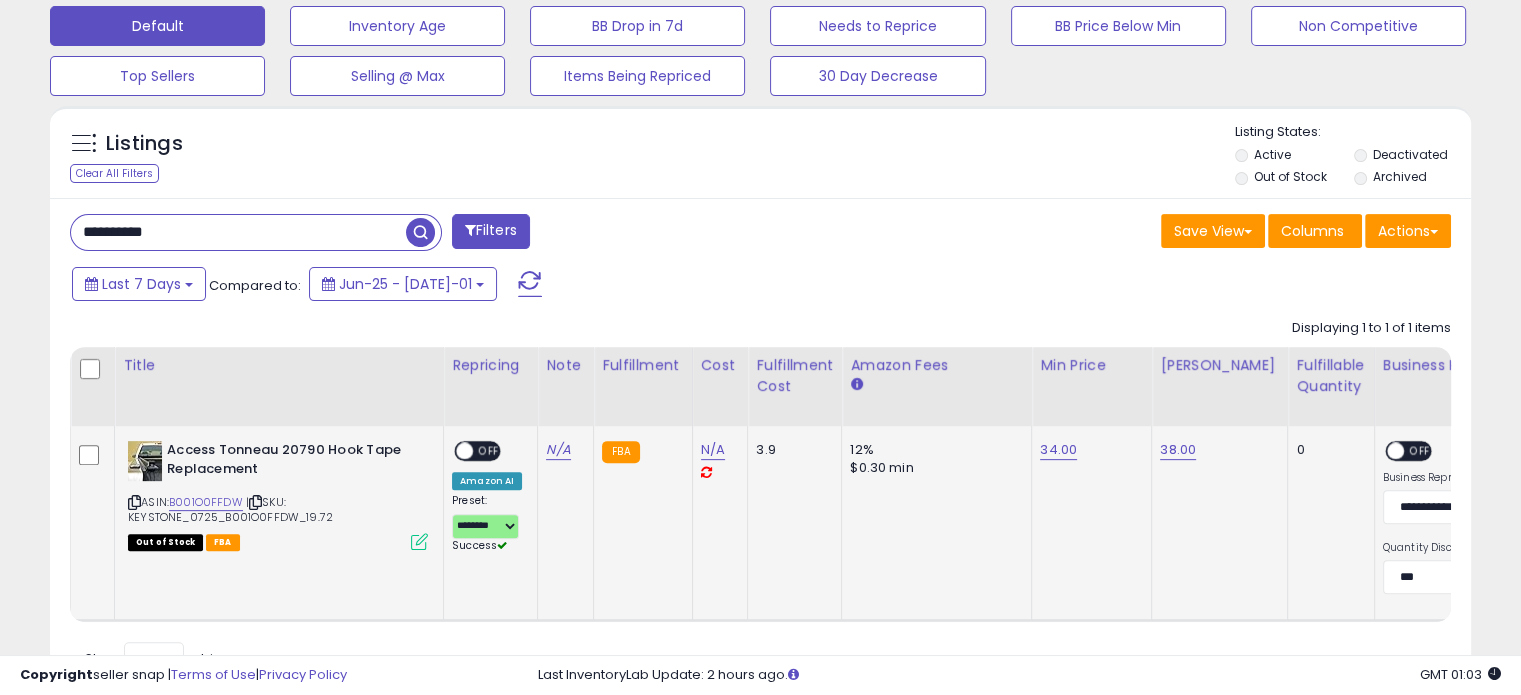 click on "OFF" at bounding box center (489, 451) 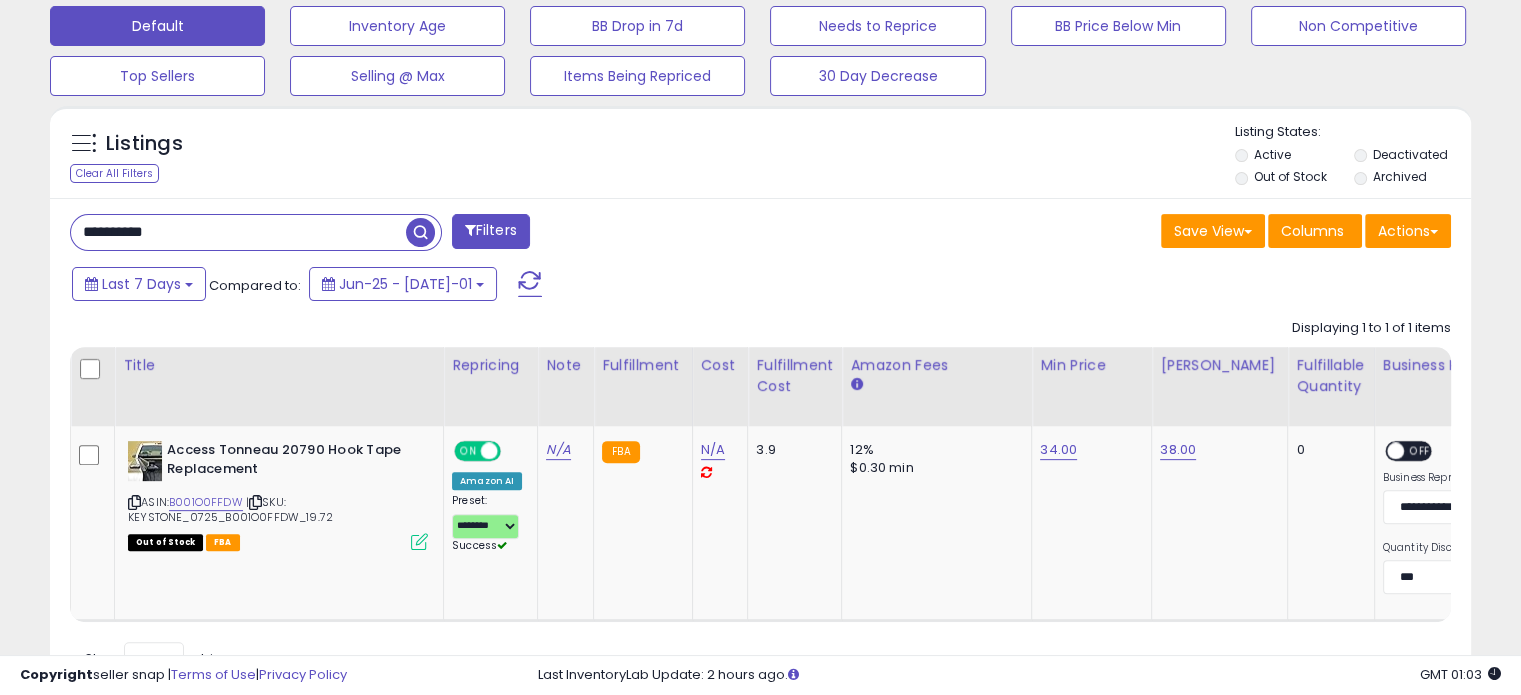 click on "Last 7 Days
Compared to:
Jun-25 - Jul-01" at bounding box center [585, 286] 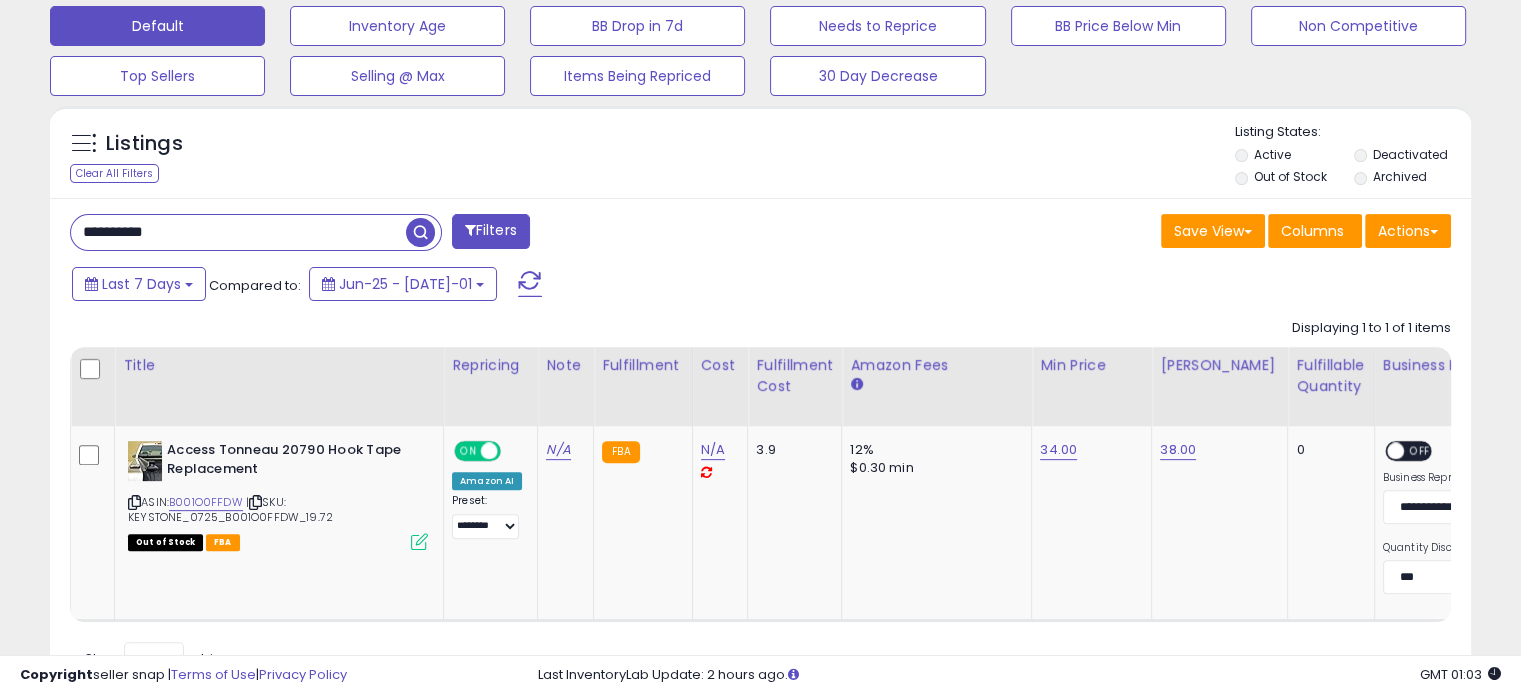 click on "Last 7 Days
Compared to:
Jun-25 - Jul-01" at bounding box center [585, 286] 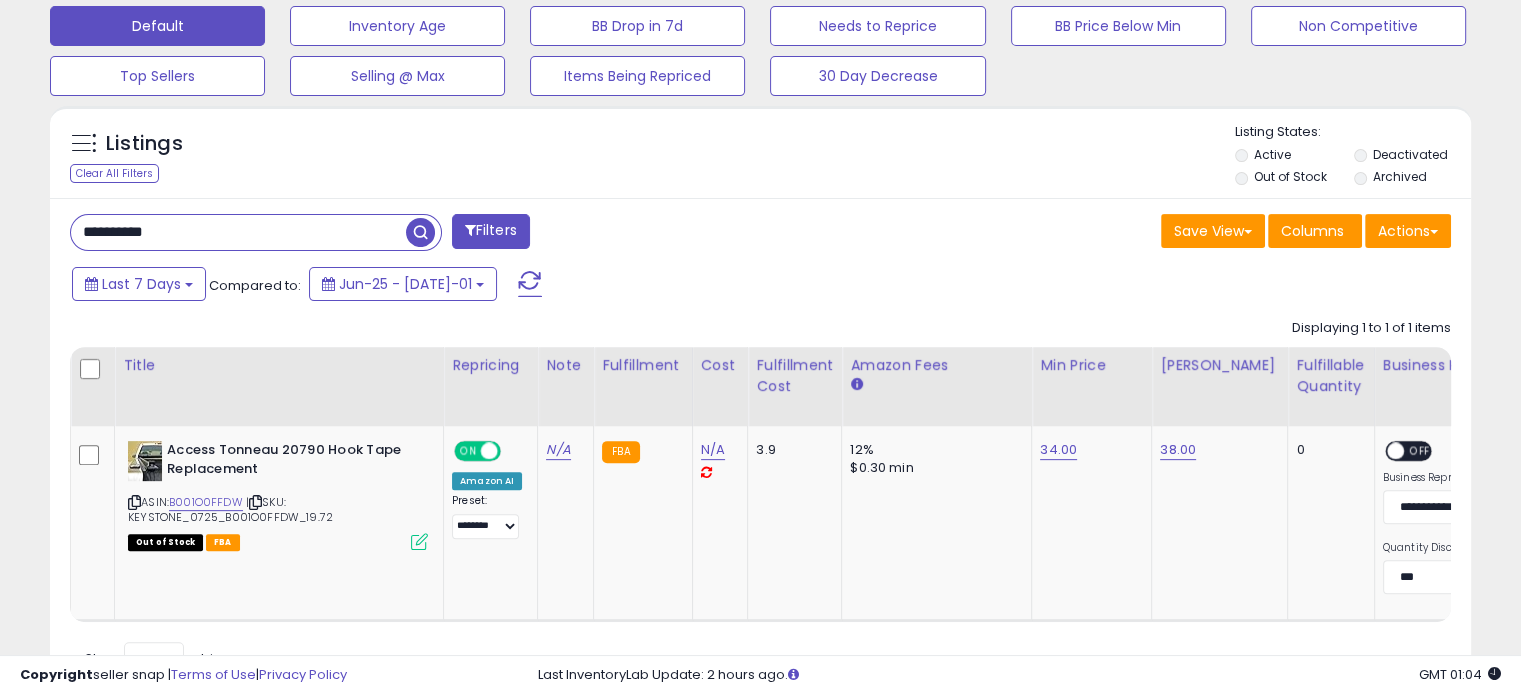 click on "**********" at bounding box center (238, 232) 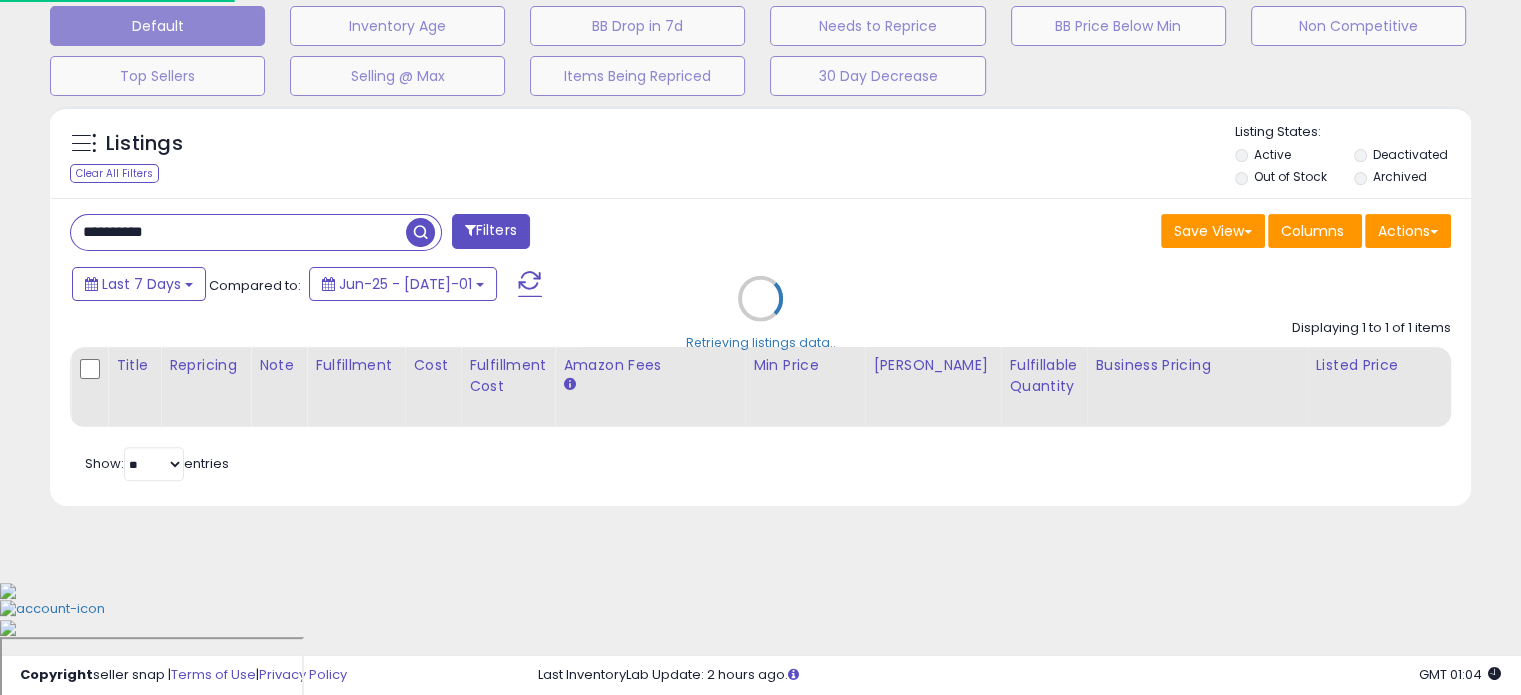 scroll, scrollTop: 999589, scrollLeft: 999168, axis: both 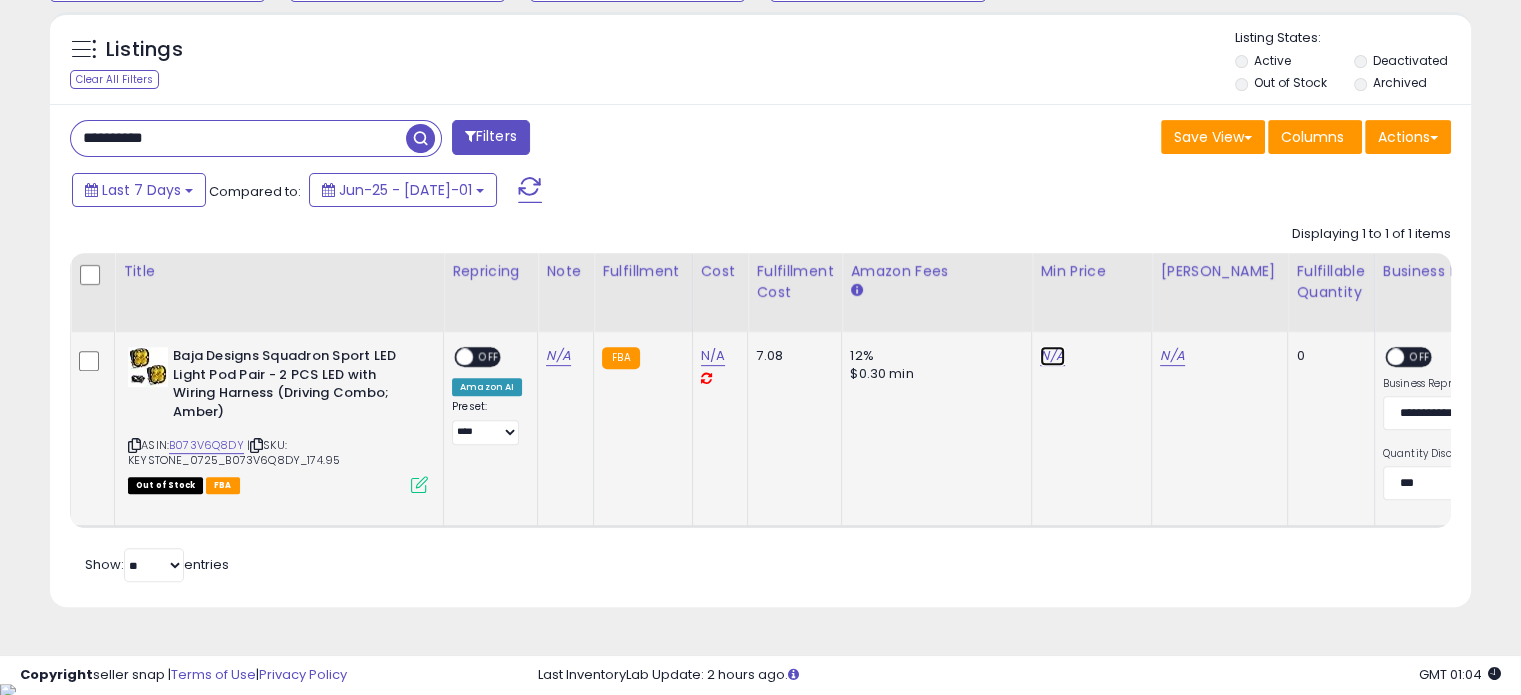 click on "N/A" at bounding box center [1052, 356] 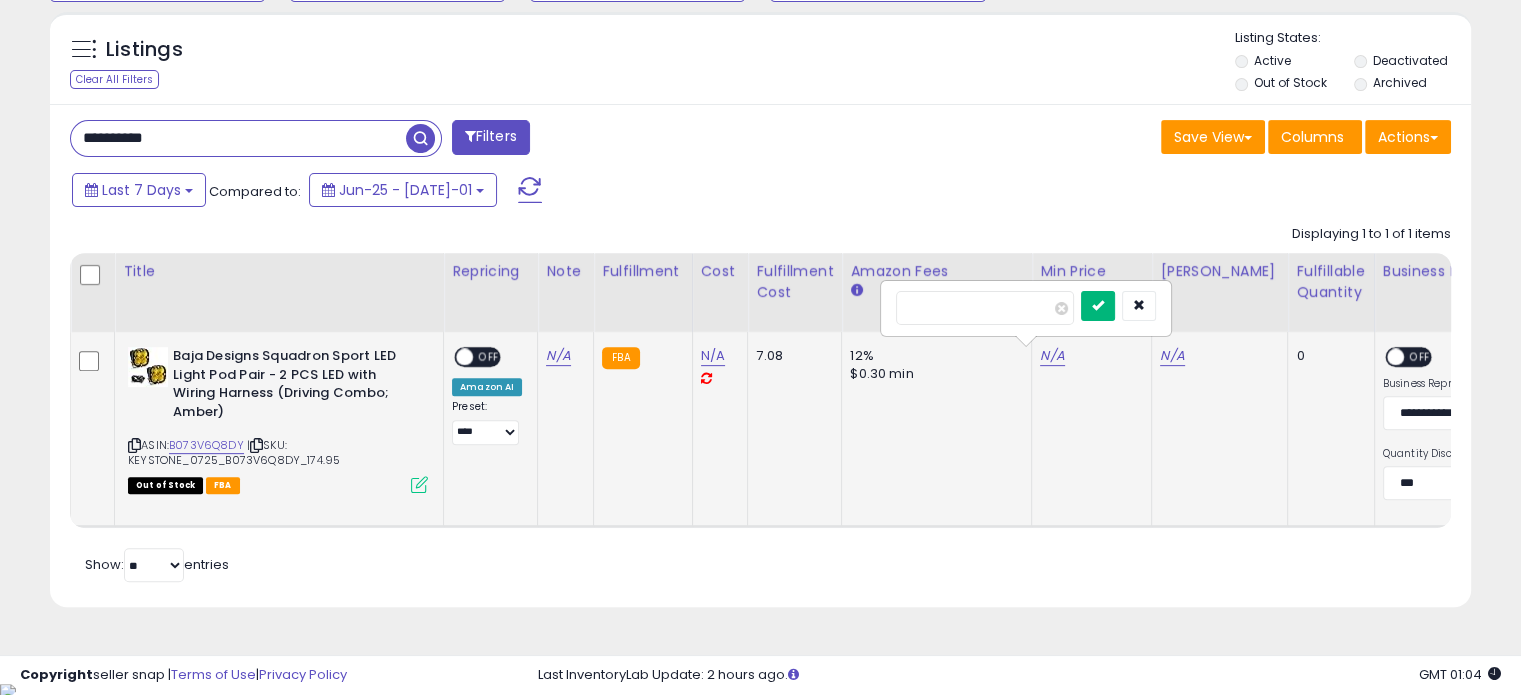 type on "***" 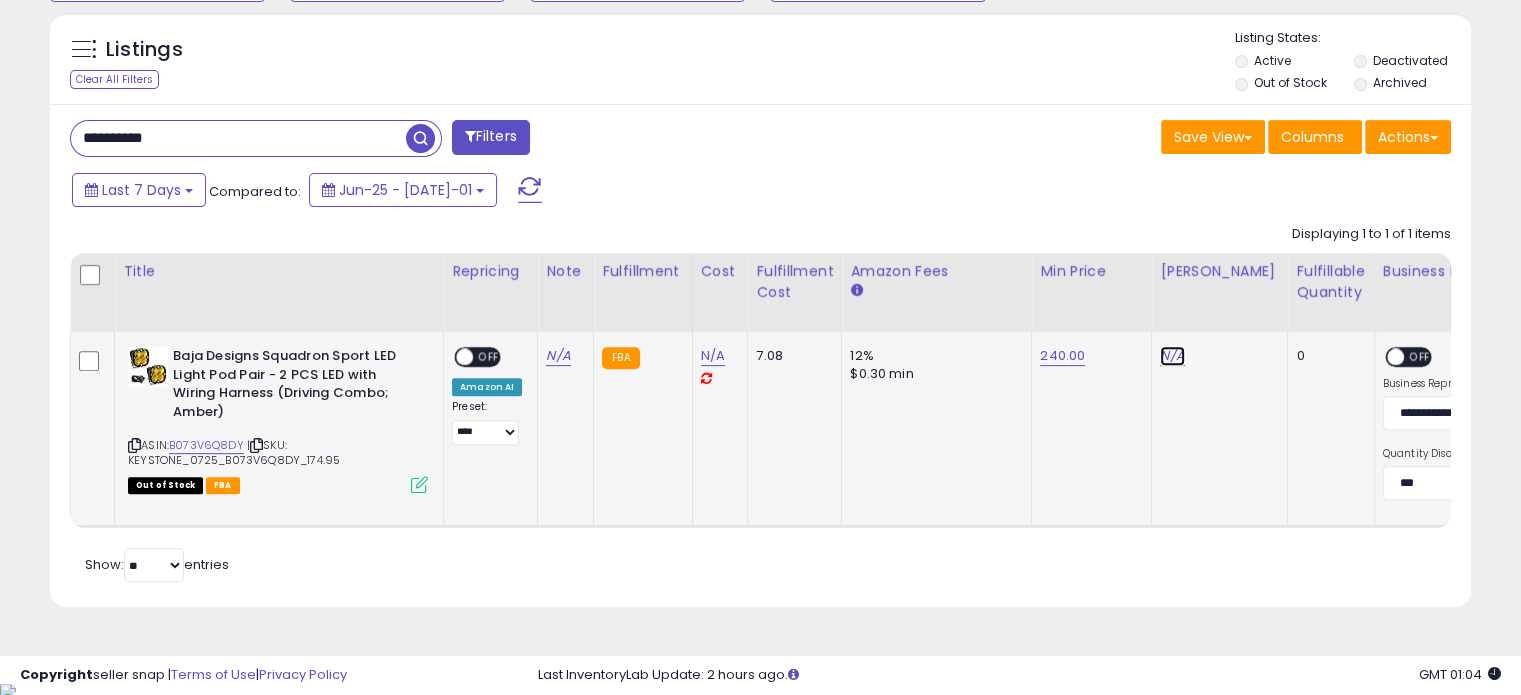 click on "N/A" at bounding box center [1172, 356] 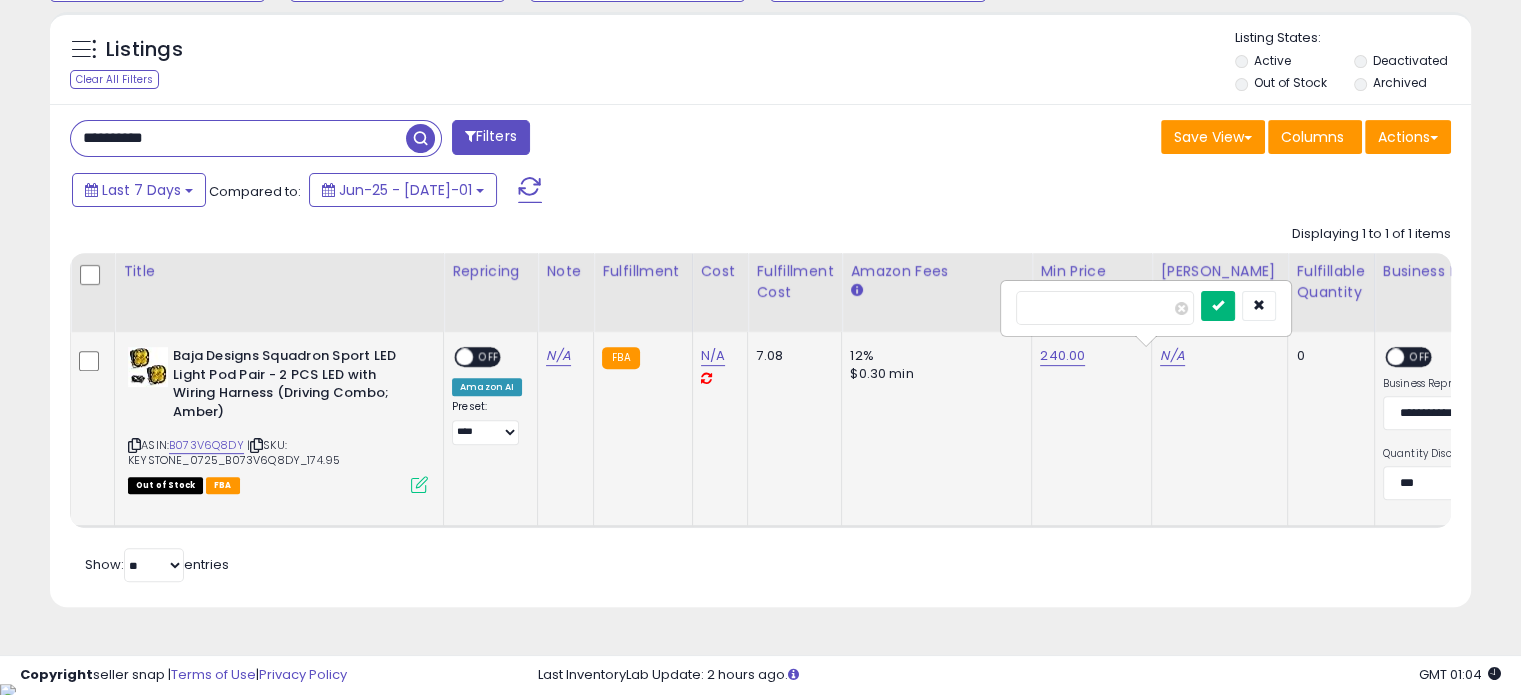 type on "***" 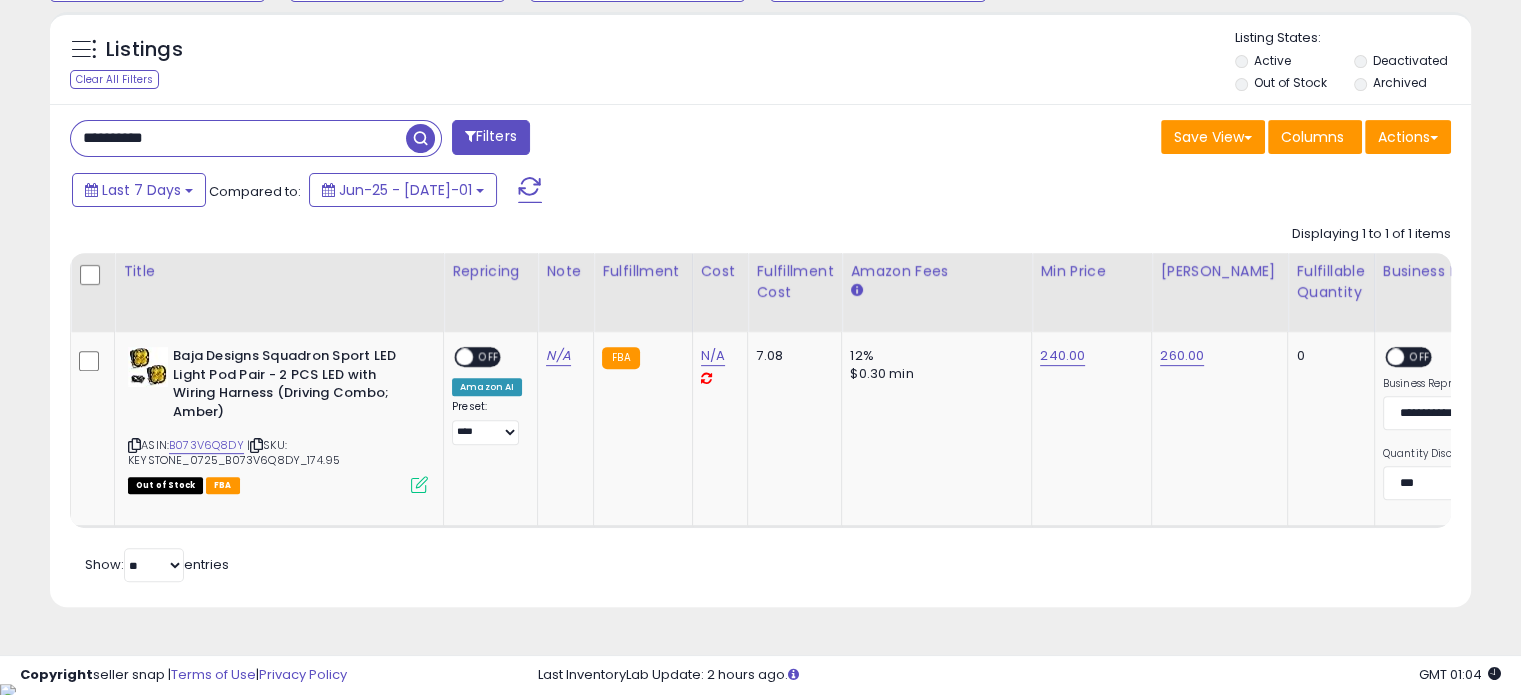 click on "Last 7 Days
Compared to:
Jun-25 - Jul-01" at bounding box center [585, 192] 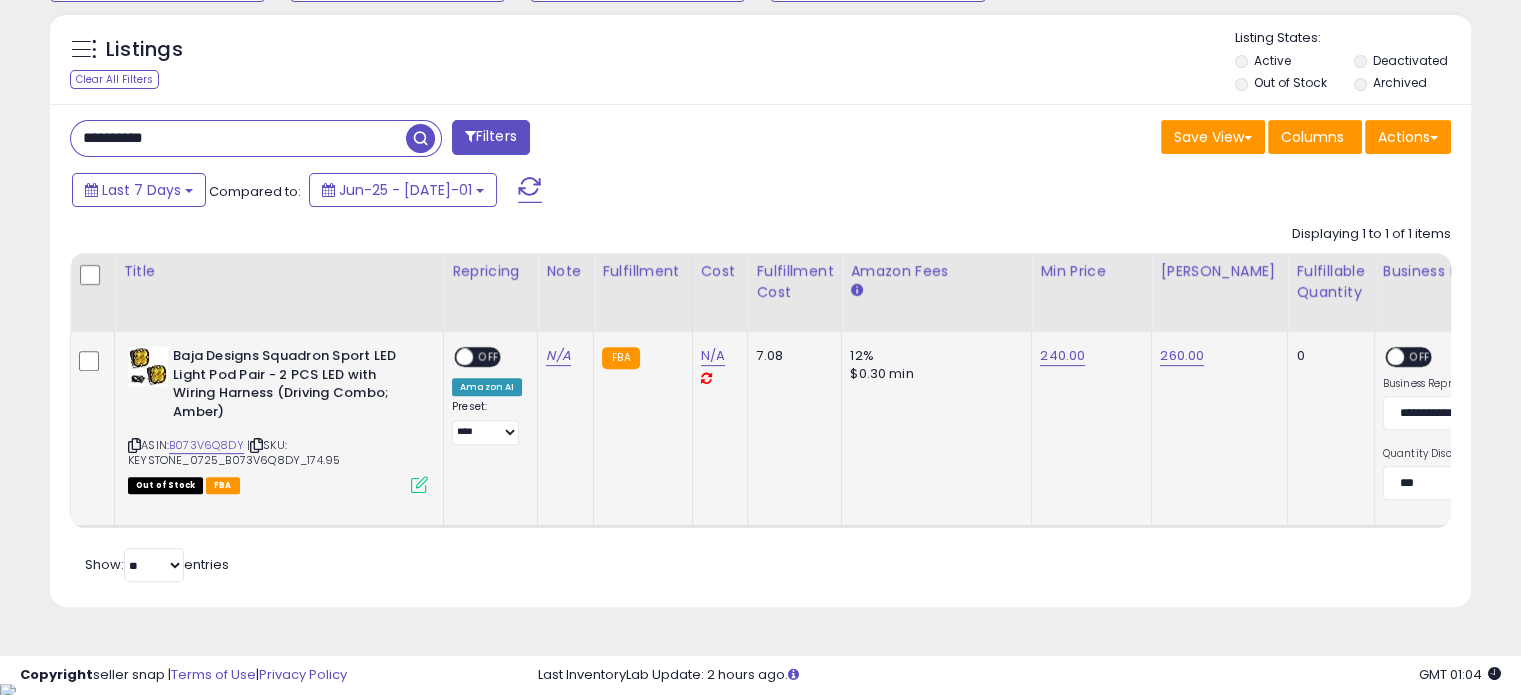 click on "OFF" at bounding box center [489, 357] 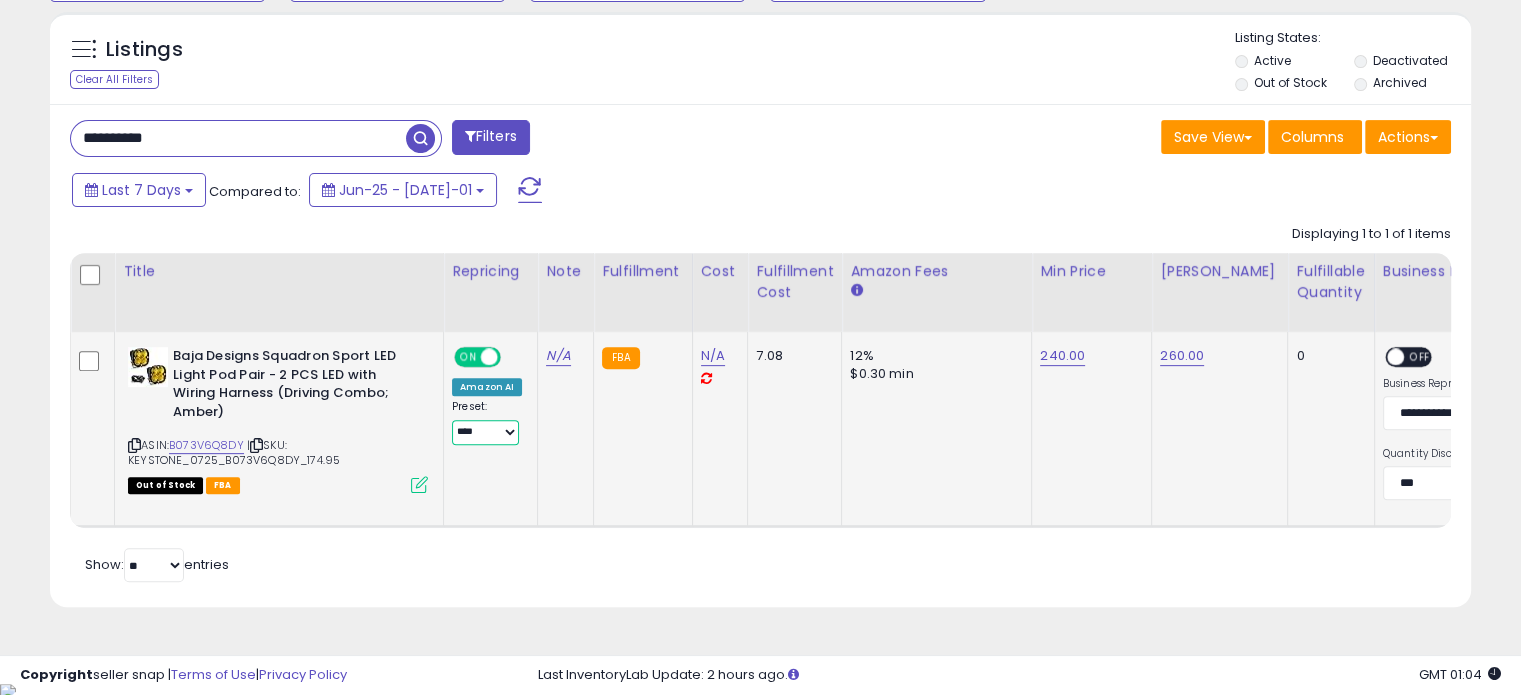 click on "**********" at bounding box center [485, 432] 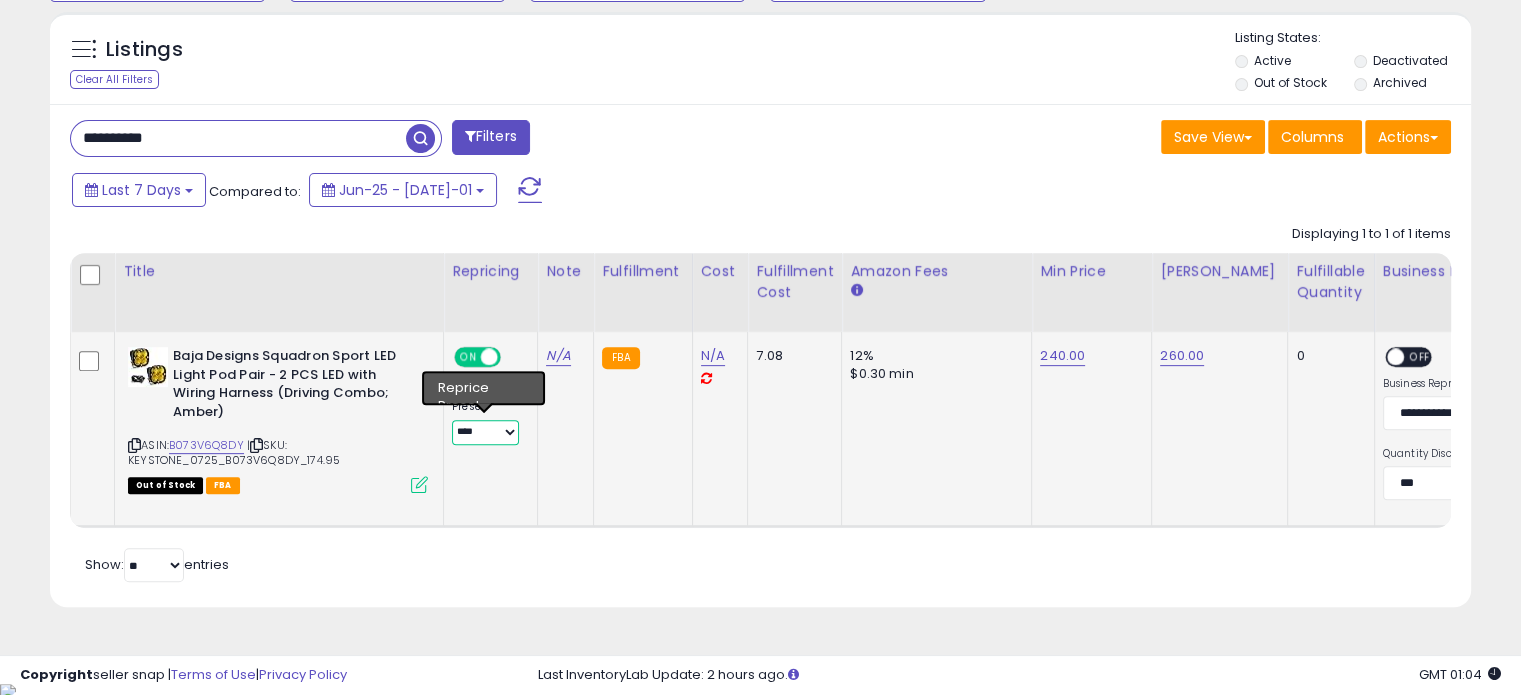 select on "********" 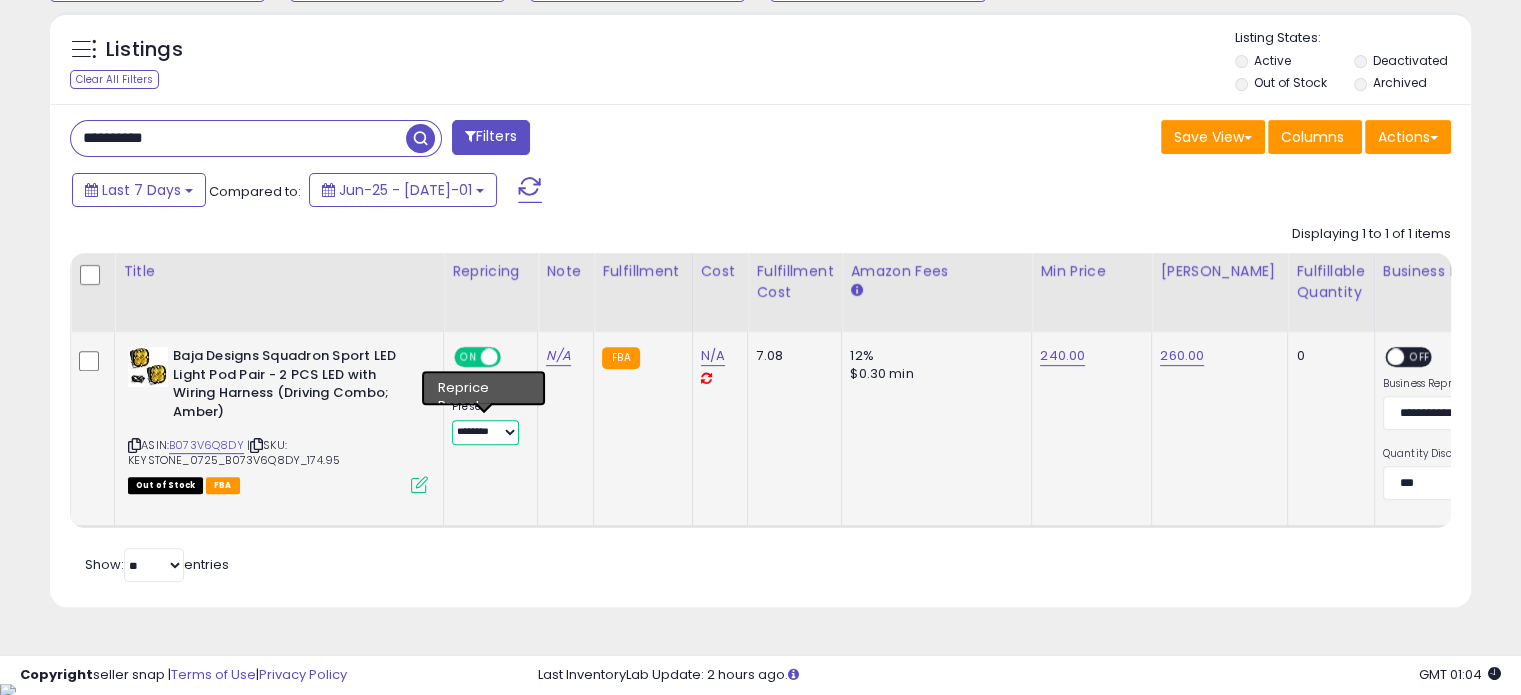 click on "**********" at bounding box center [485, 432] 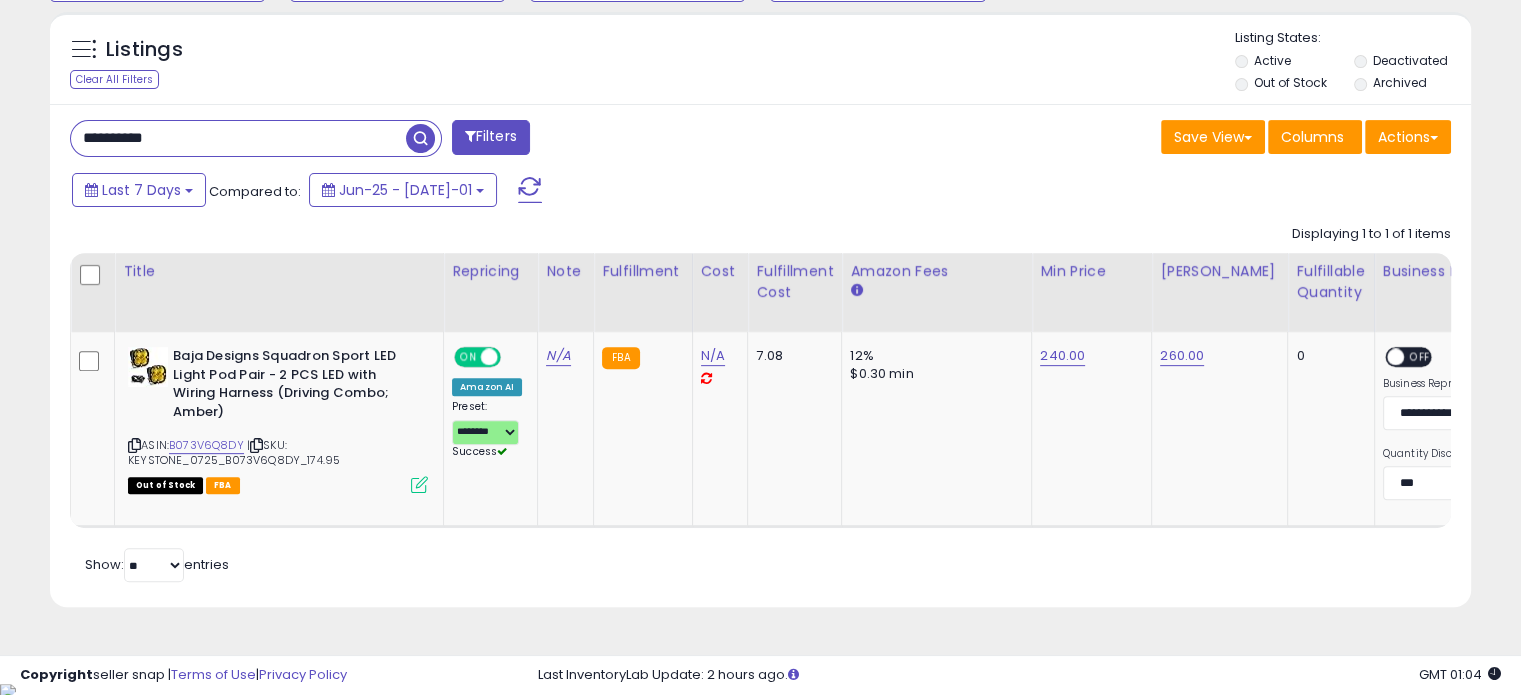 click on "Last 7 Days
Compared to:
Jun-25 - Jul-01" at bounding box center (585, 192) 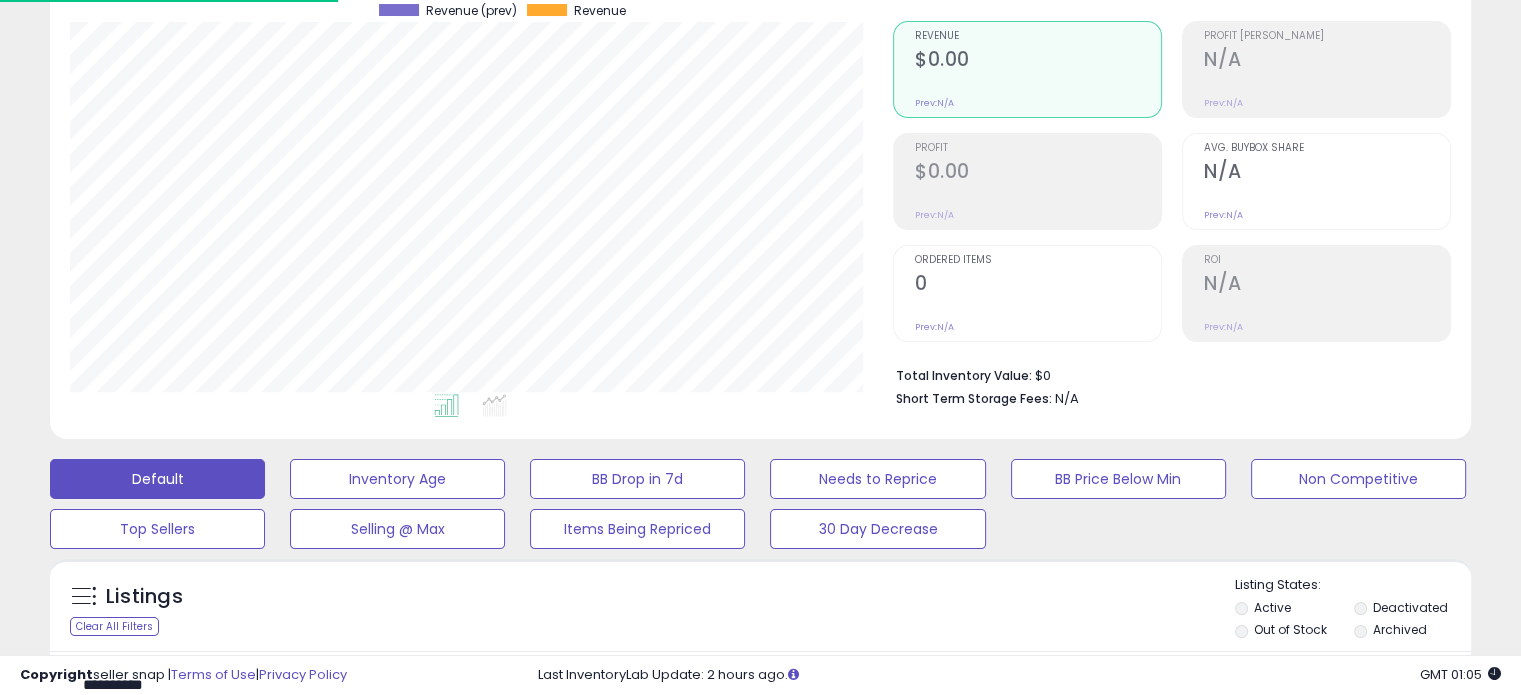 scroll, scrollTop: 18, scrollLeft: 0, axis: vertical 